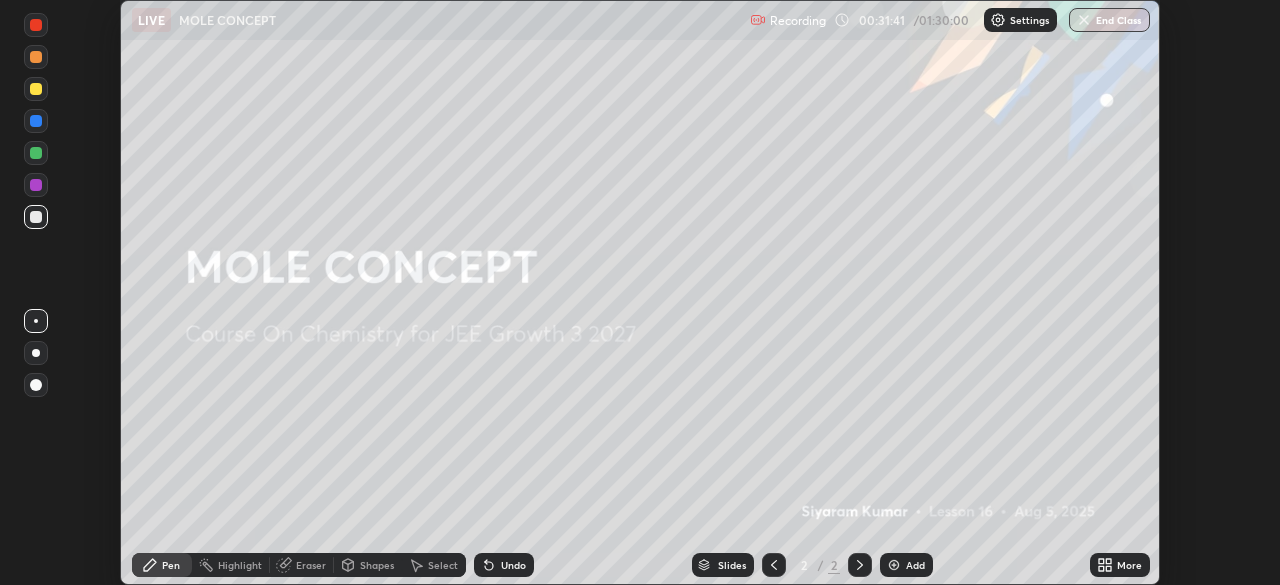 scroll, scrollTop: 0, scrollLeft: 0, axis: both 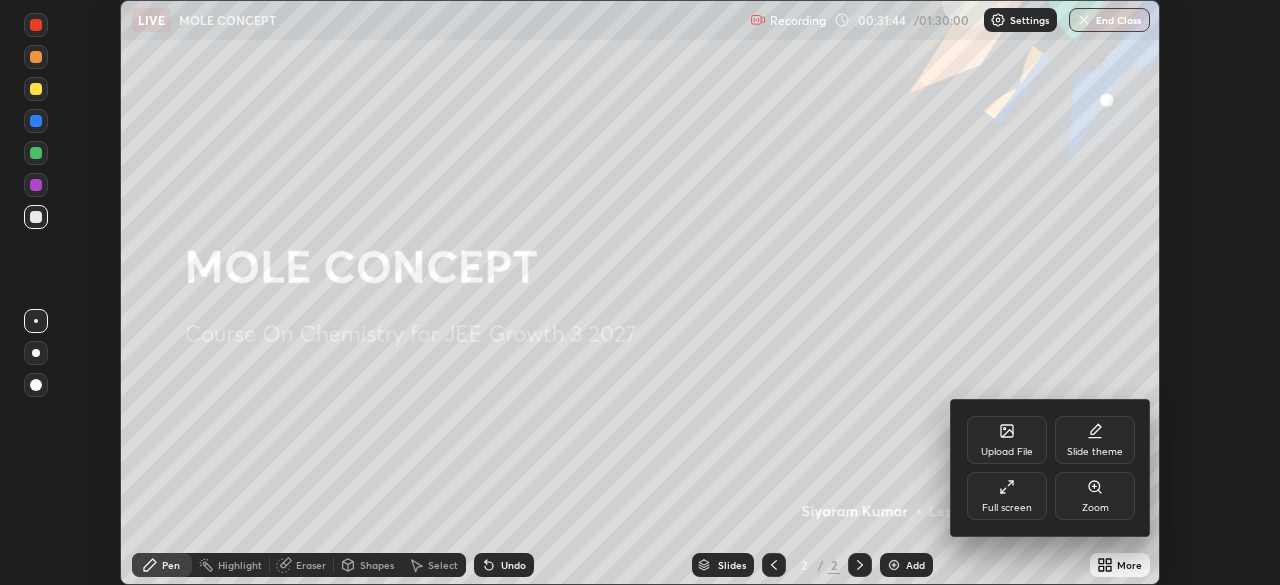 click 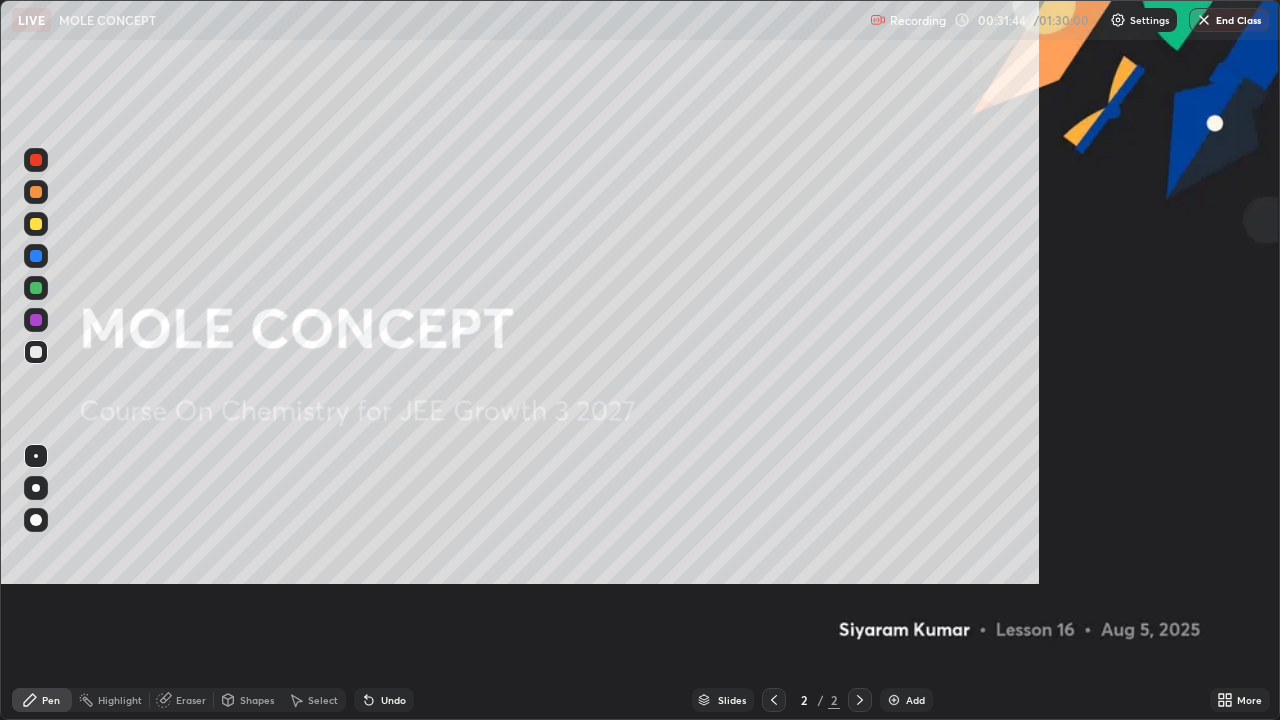 scroll, scrollTop: 99280, scrollLeft: 98720, axis: both 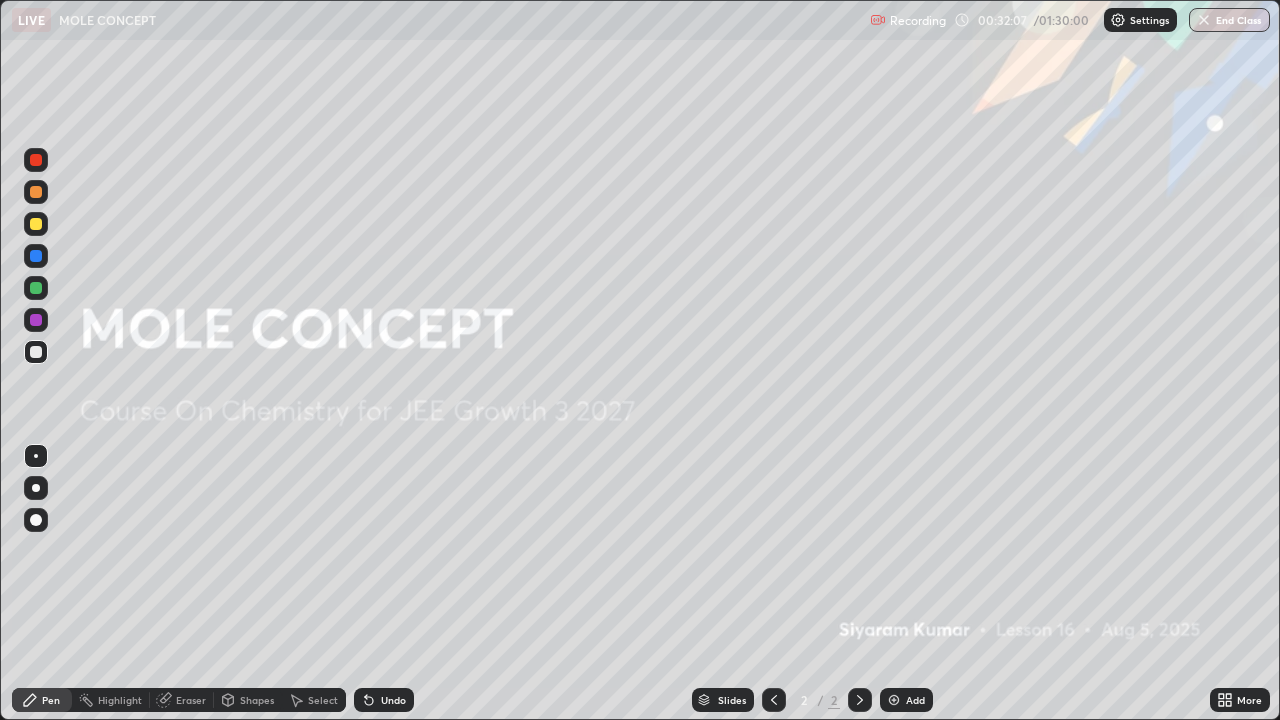 click on "Add" at bounding box center [915, 700] 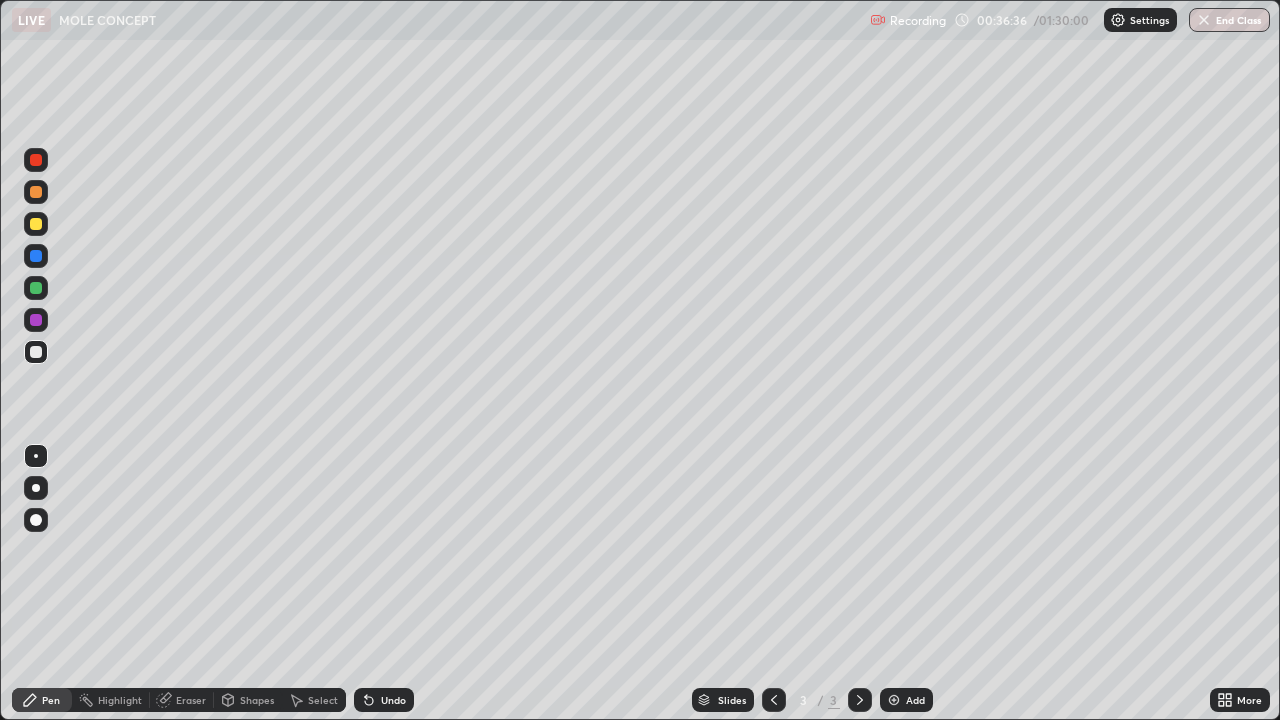 click at bounding box center (36, 224) 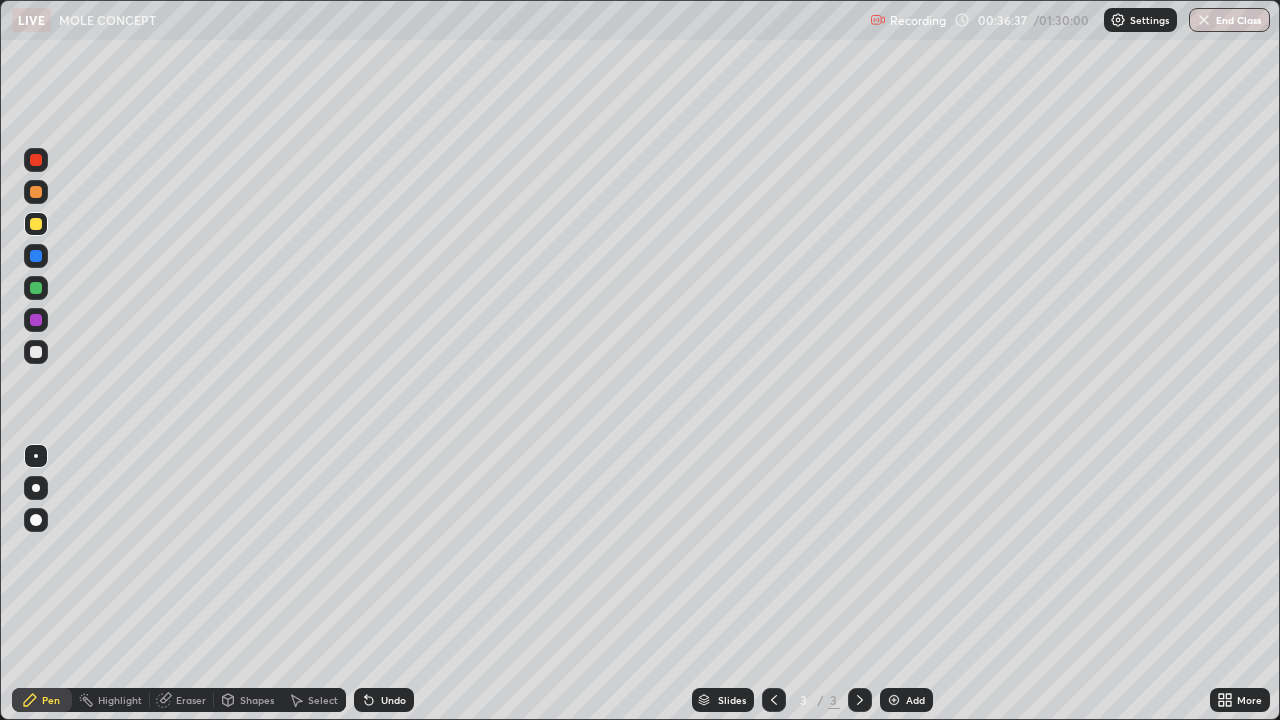 click at bounding box center (36, 224) 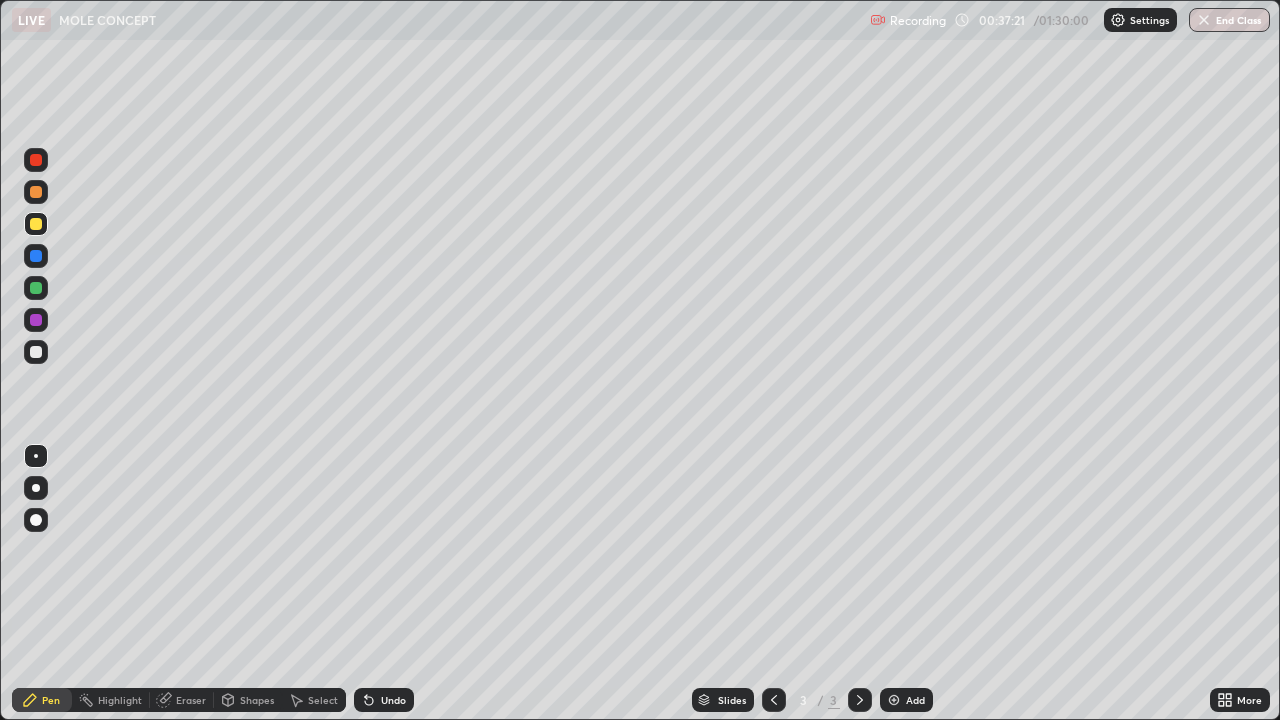click on "Add" at bounding box center [915, 700] 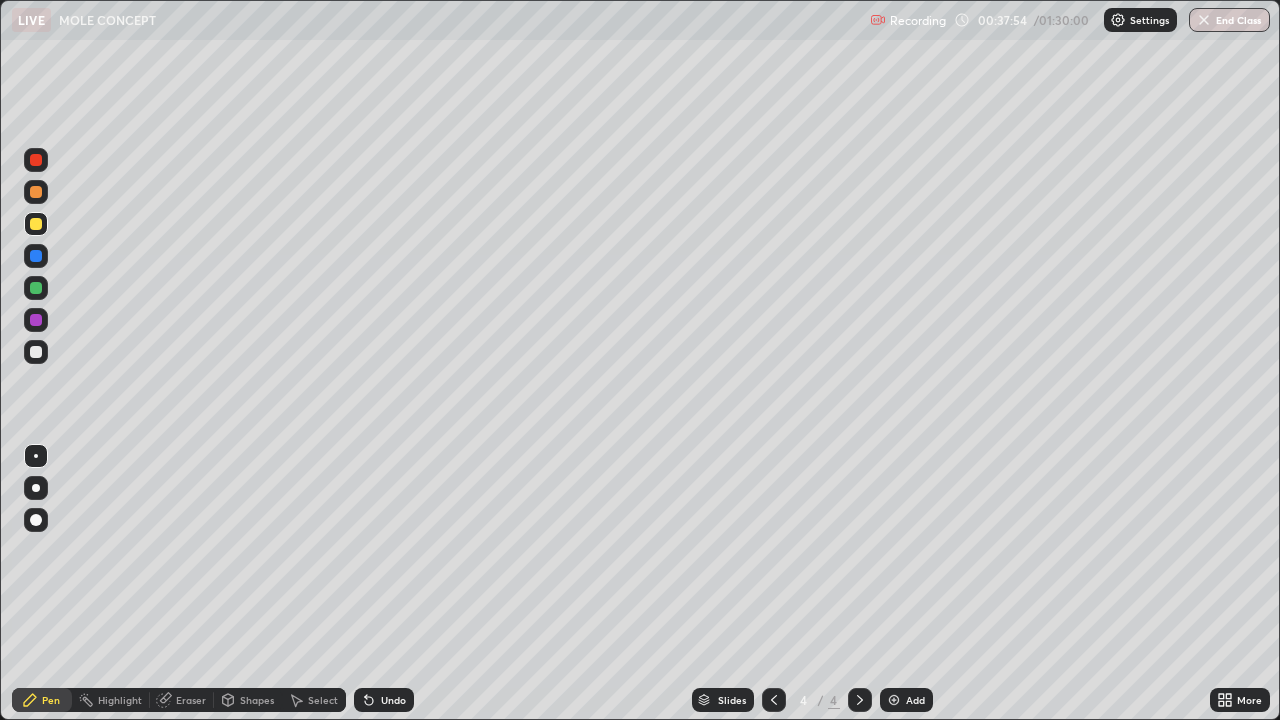 click on "Undo" at bounding box center (393, 700) 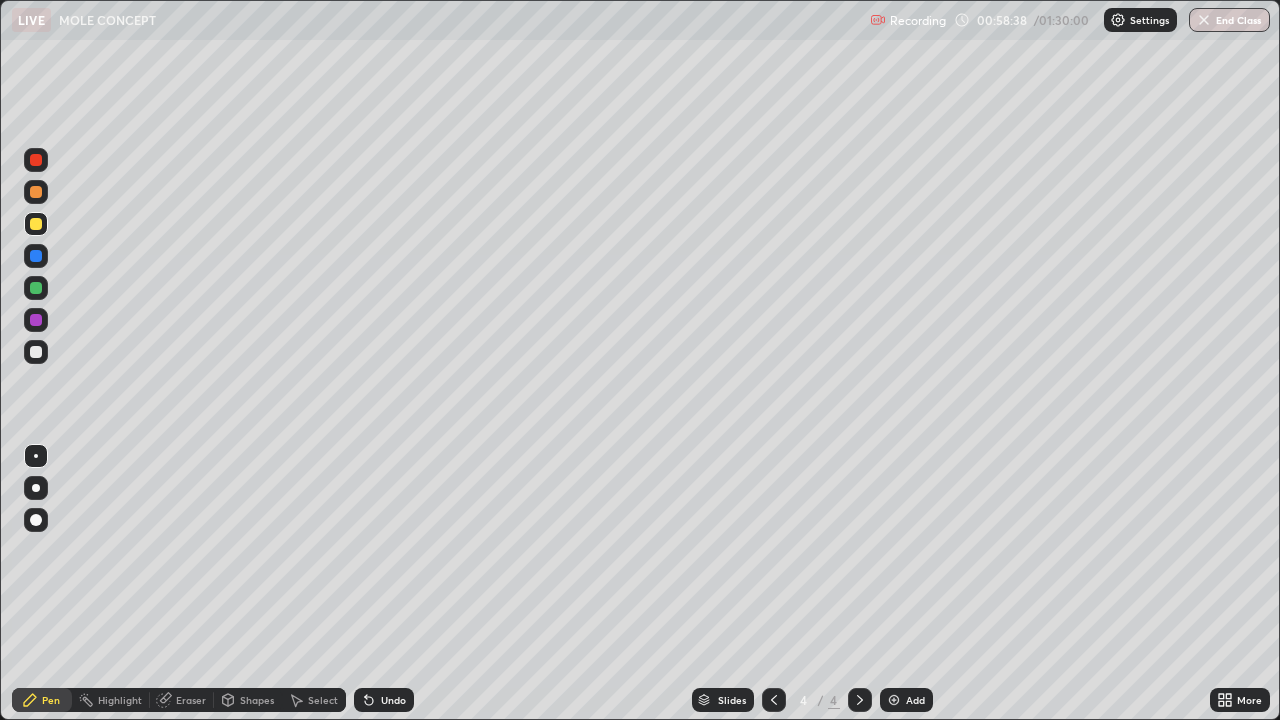 click 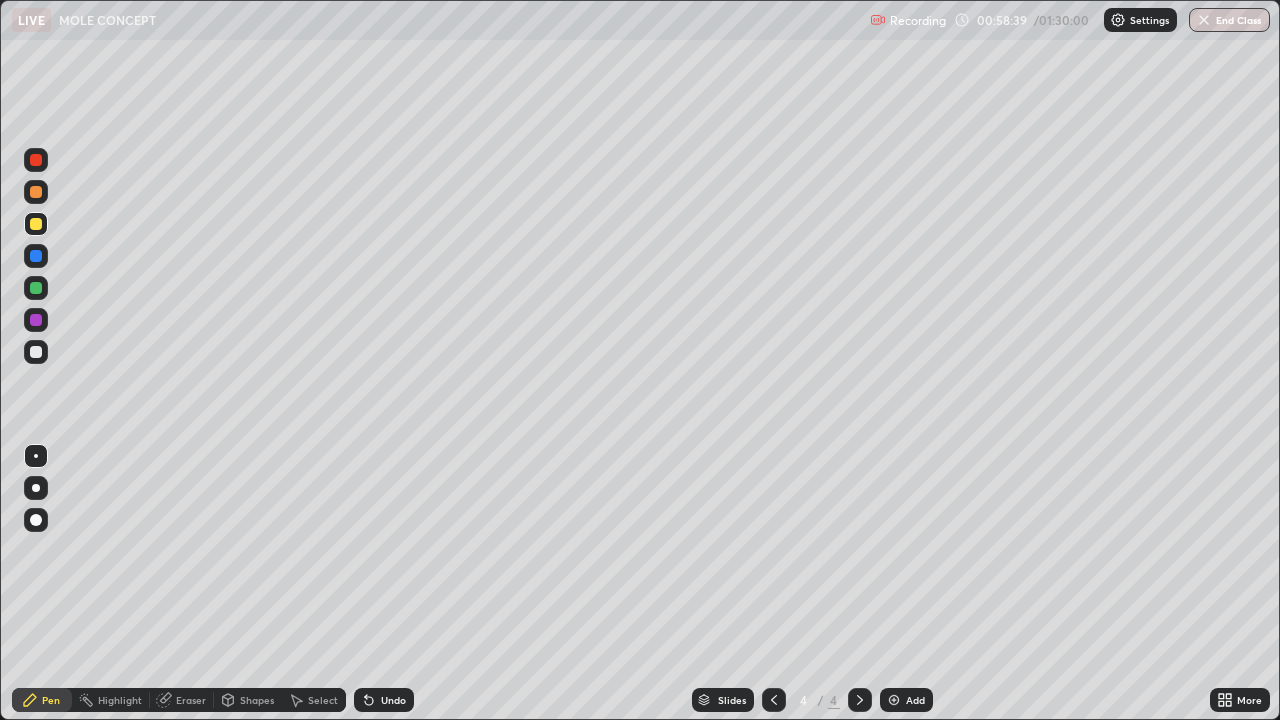 click 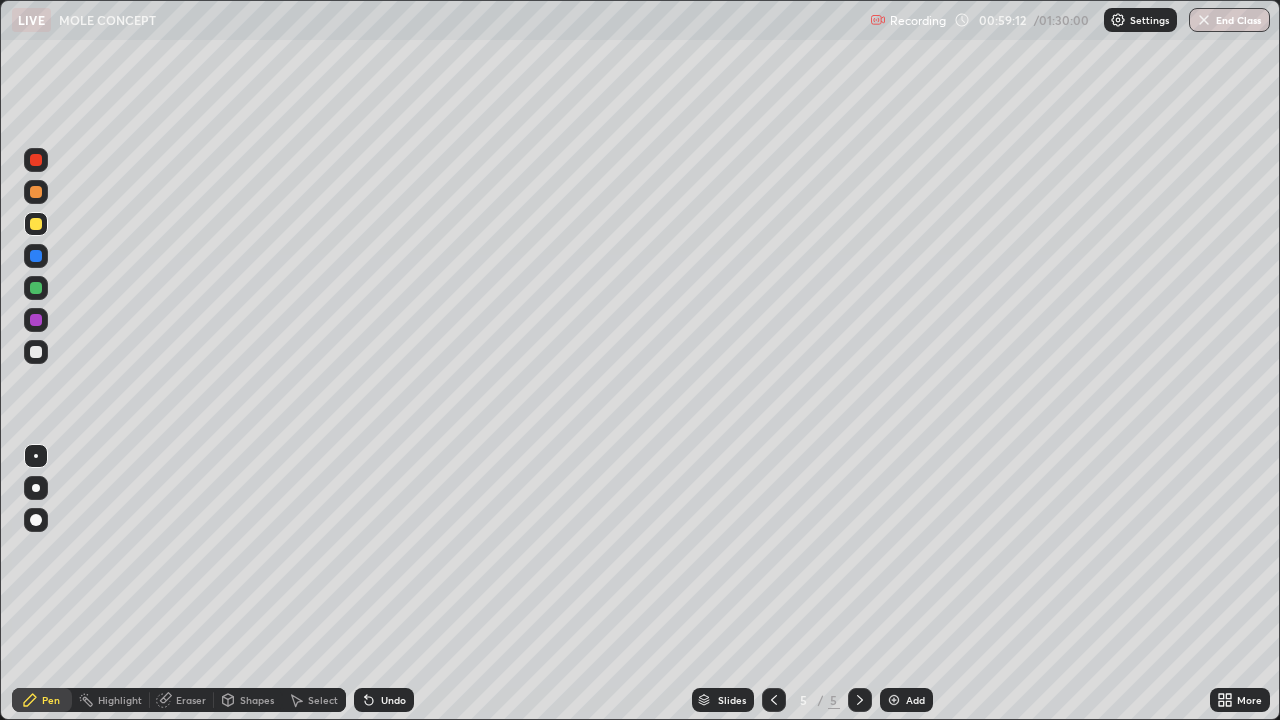 click at bounding box center (36, 224) 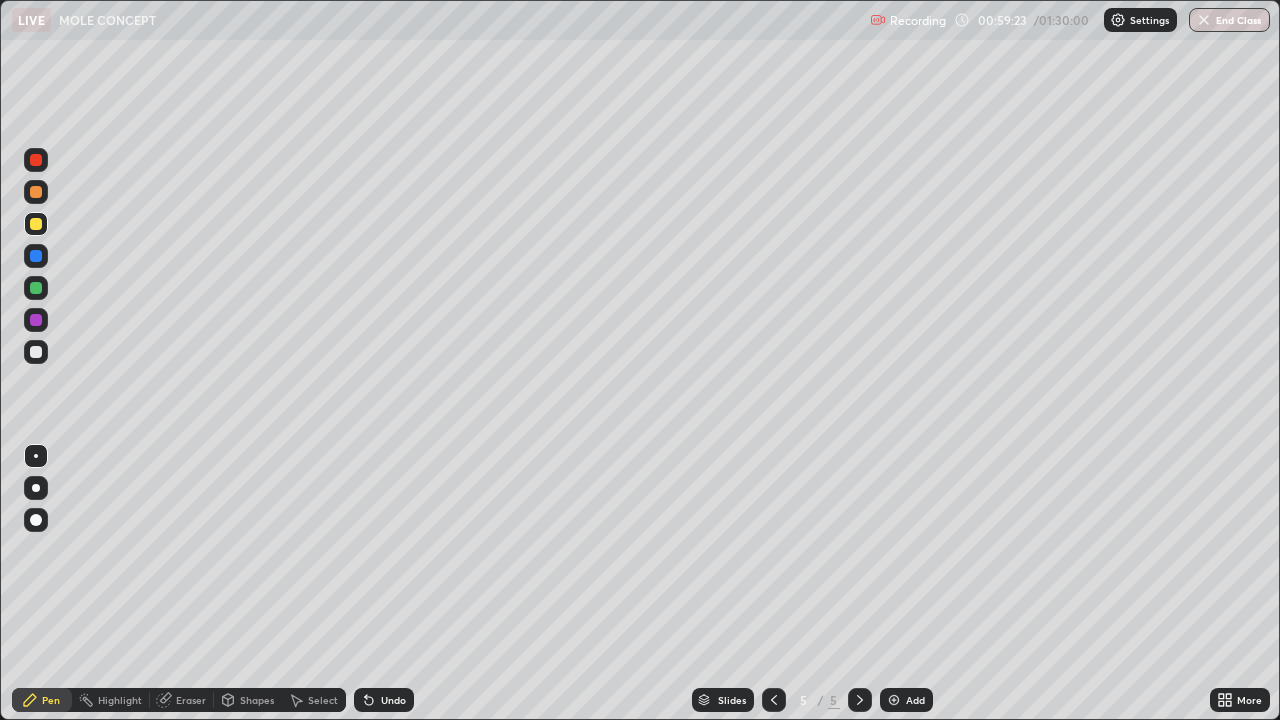 click at bounding box center [36, 352] 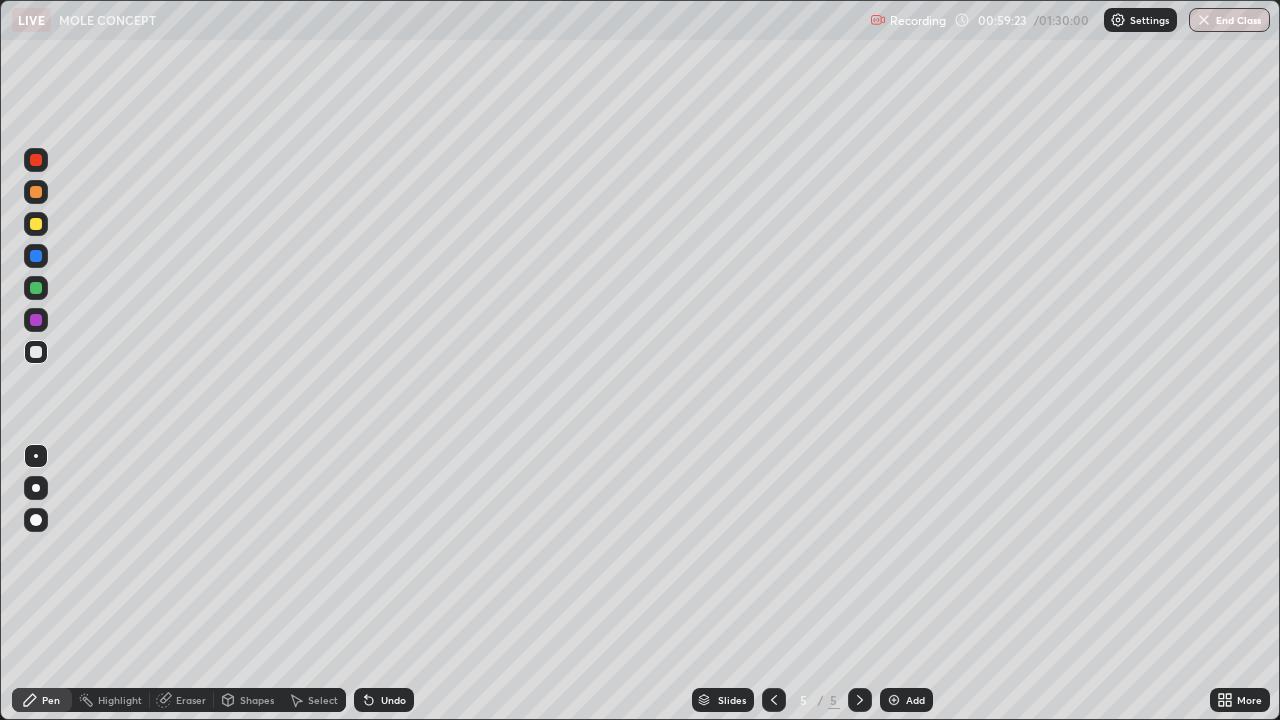 click at bounding box center (36, 352) 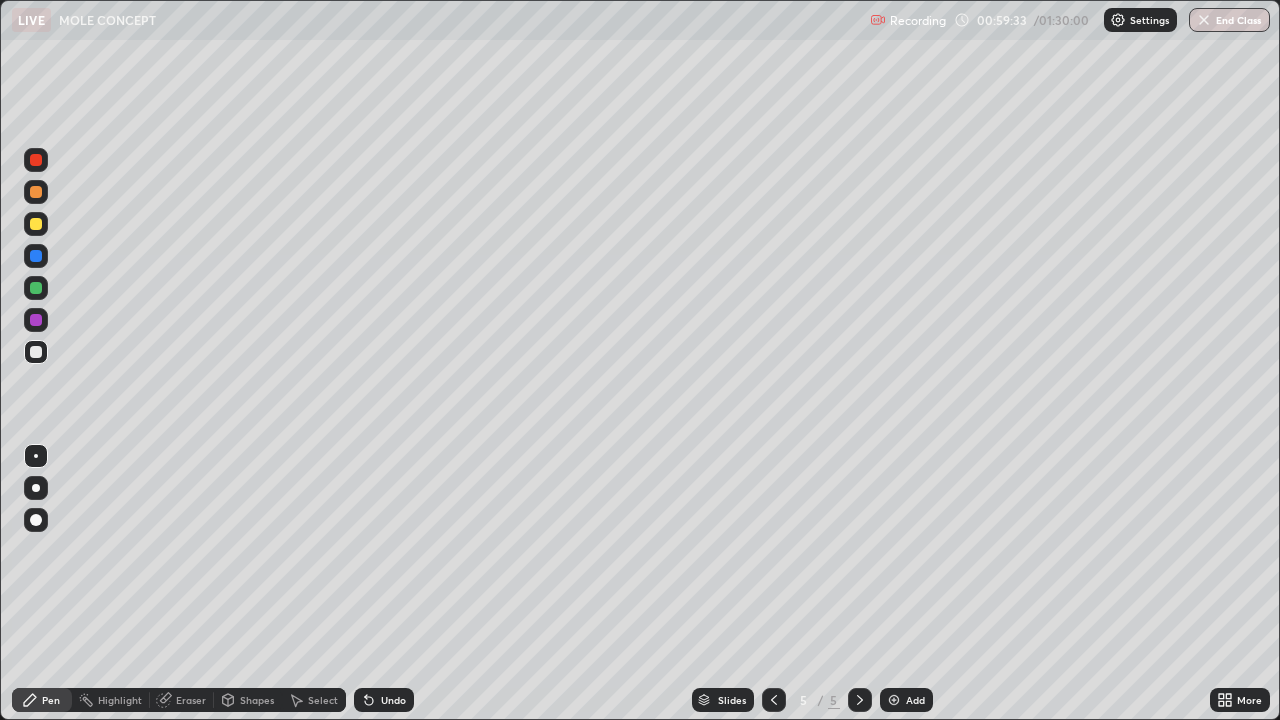 click at bounding box center [36, 224] 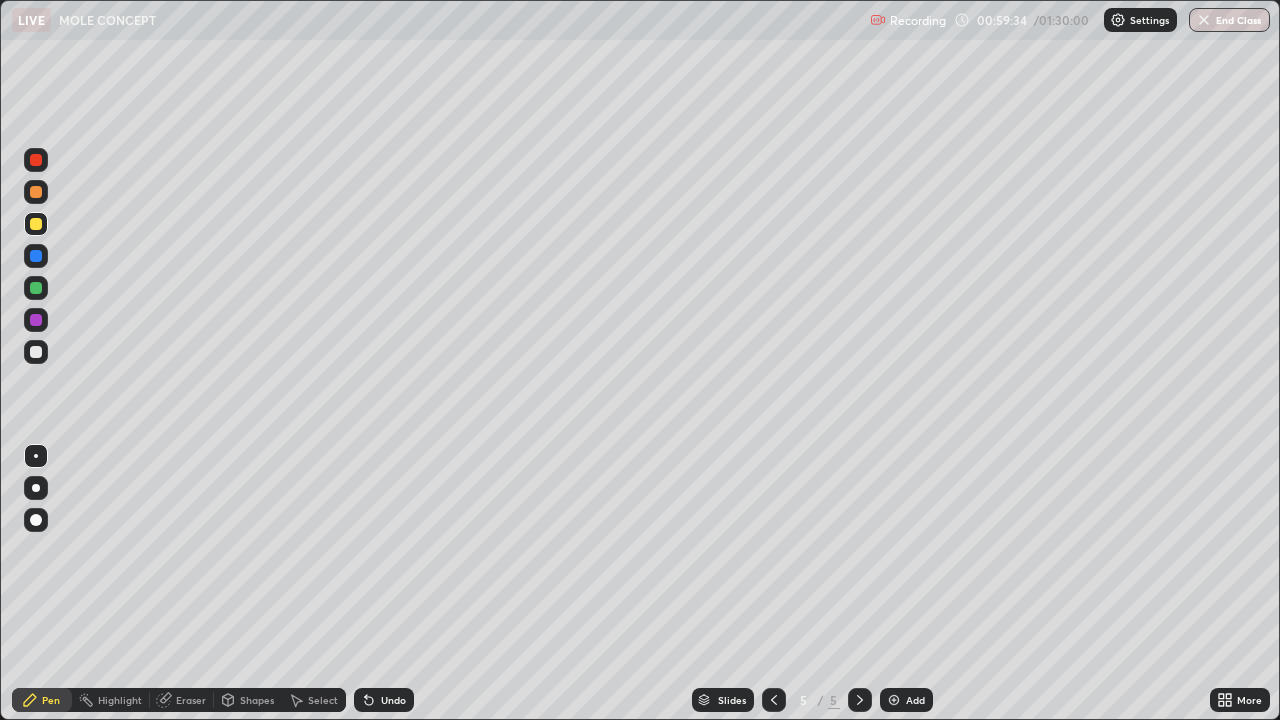 click at bounding box center (36, 352) 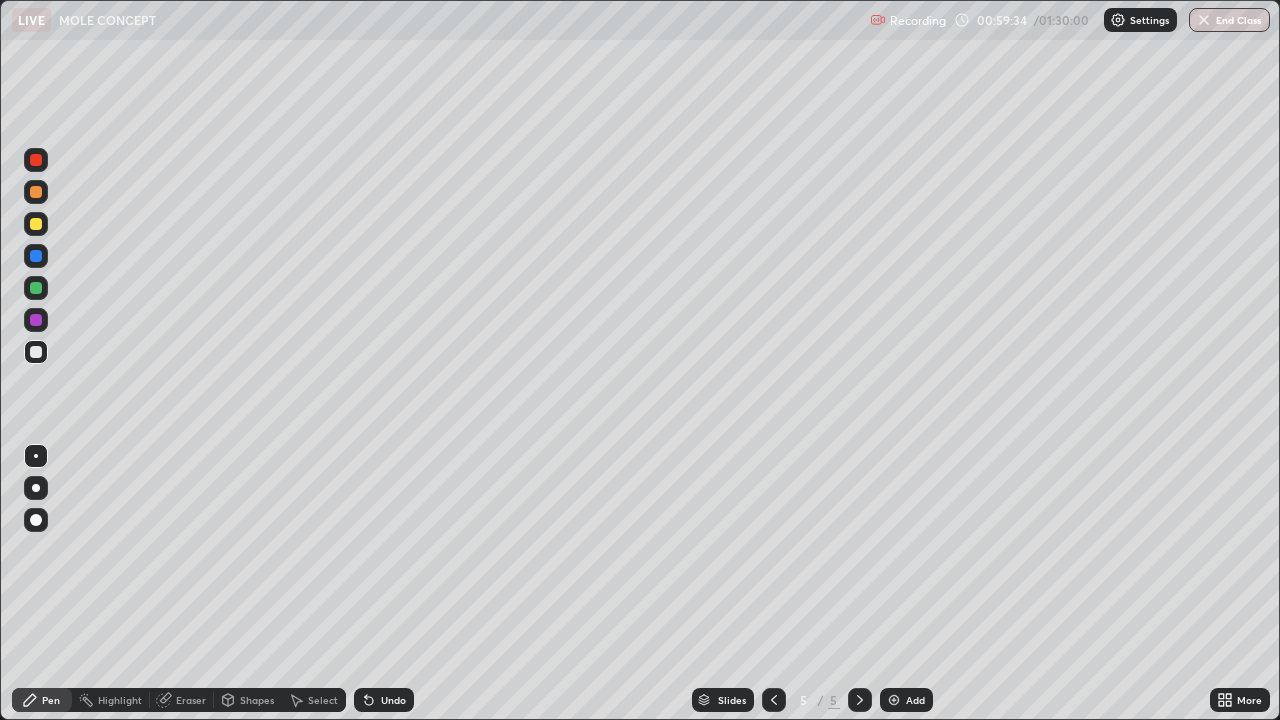 click at bounding box center [36, 352] 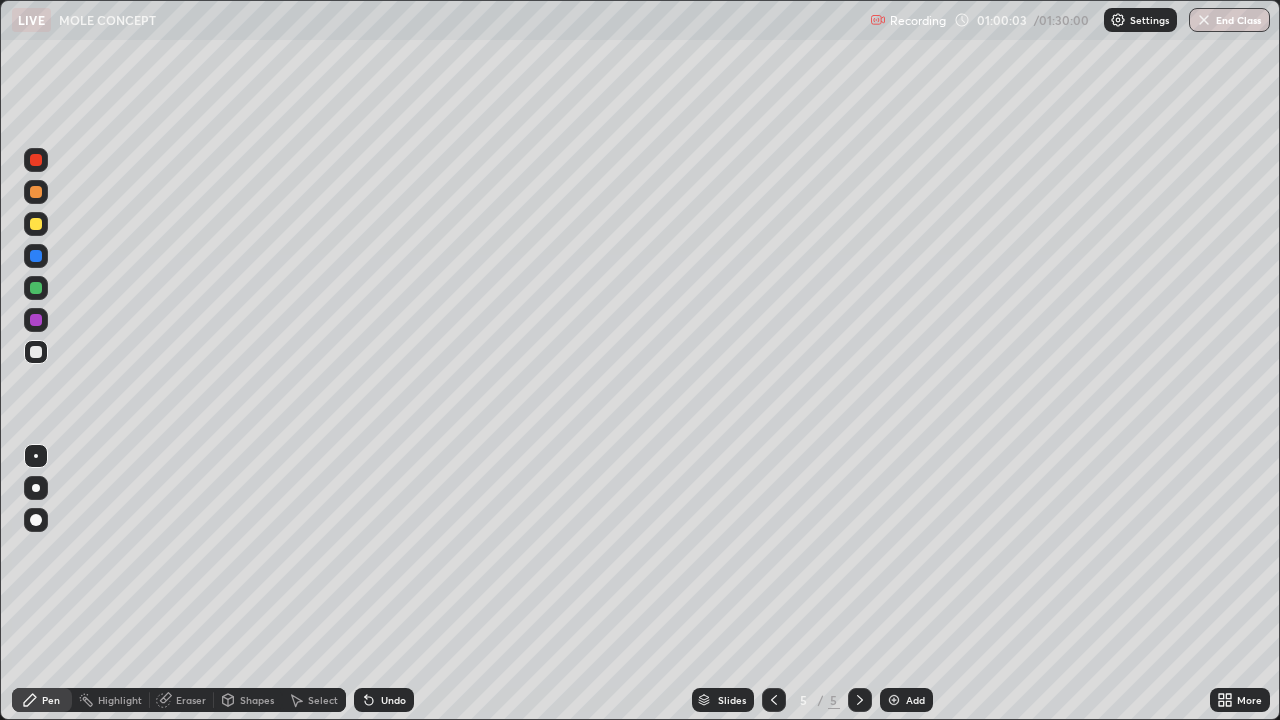 click at bounding box center (36, 352) 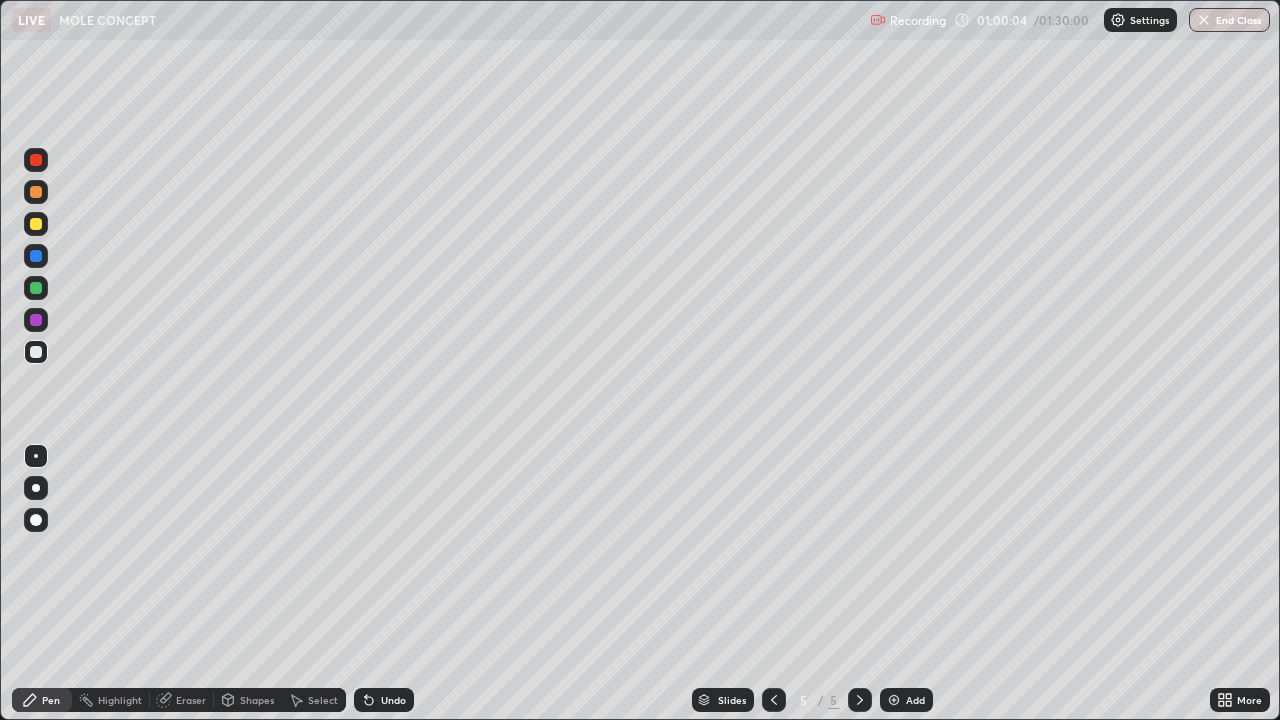 click at bounding box center (36, 352) 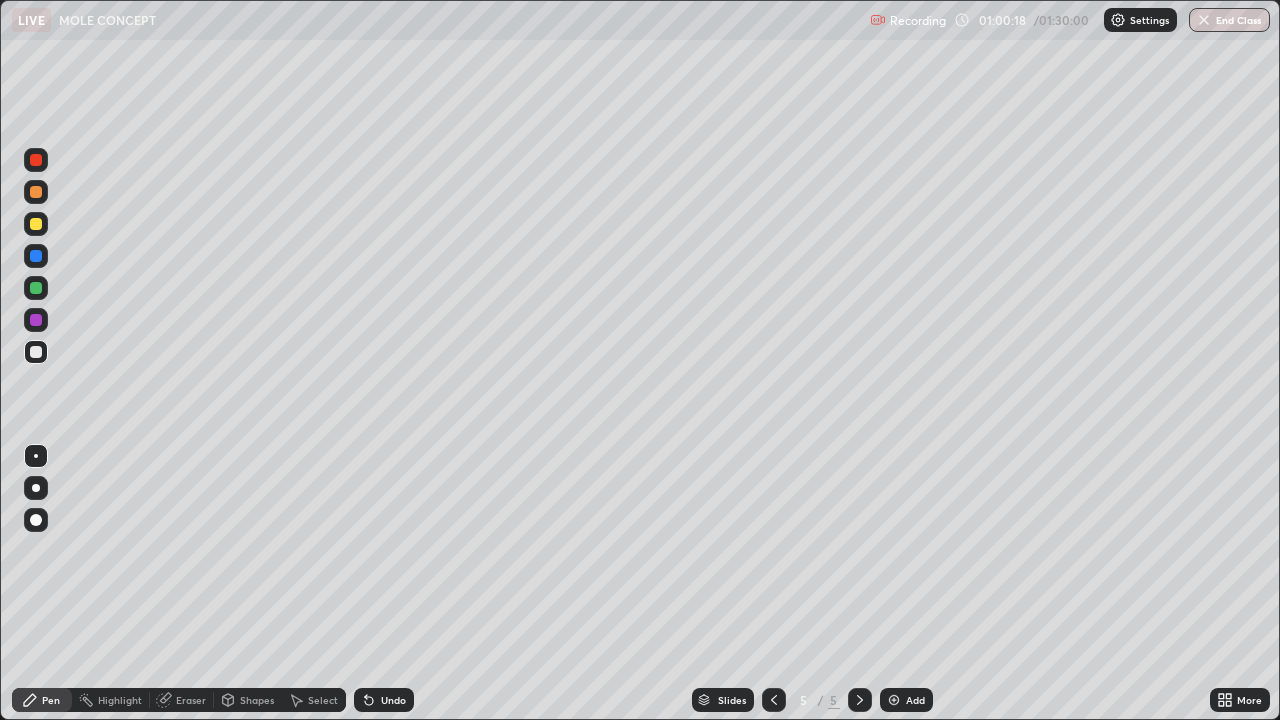 click on "Undo" at bounding box center (393, 700) 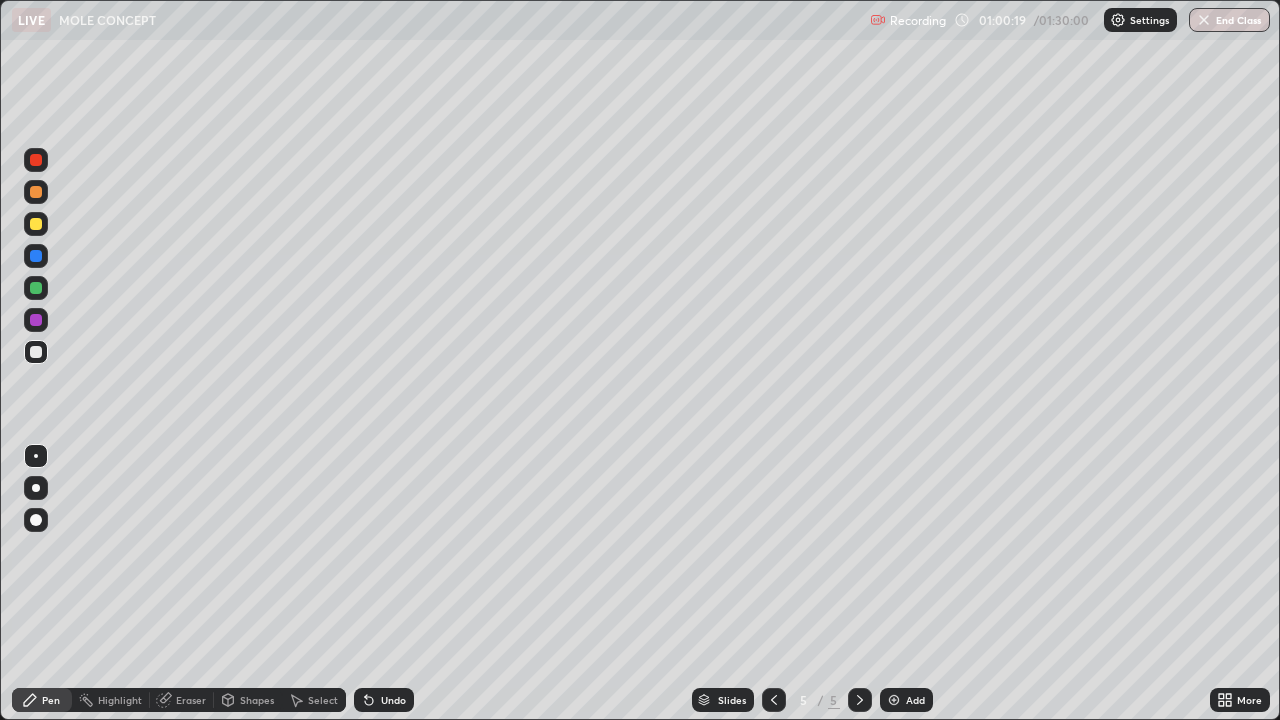 click on "Undo" at bounding box center [393, 700] 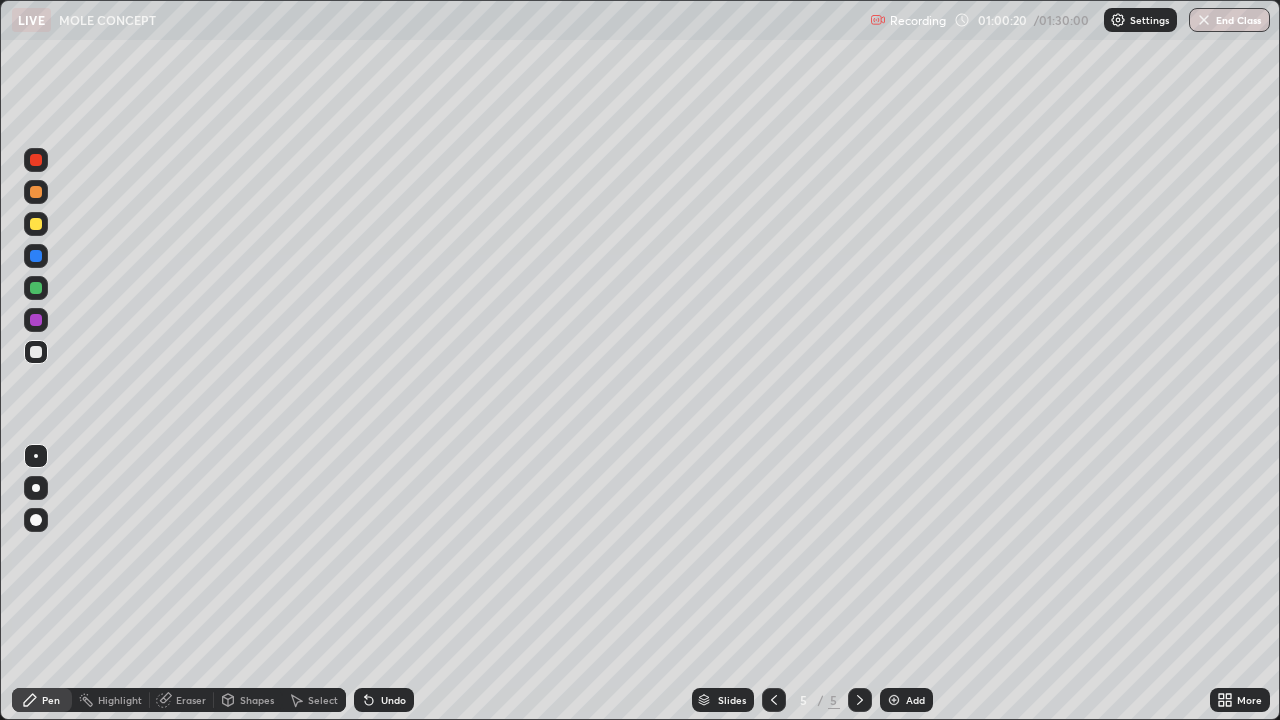 click on "Undo" at bounding box center [384, 700] 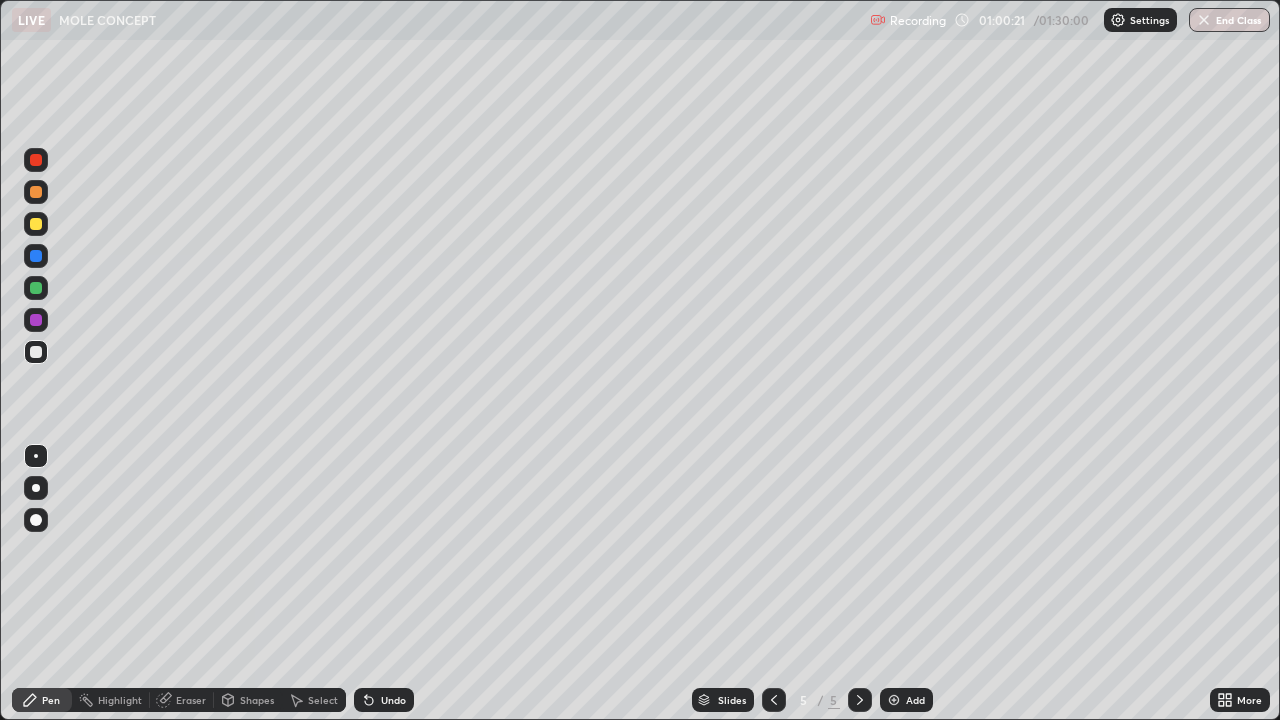 click at bounding box center [36, 352] 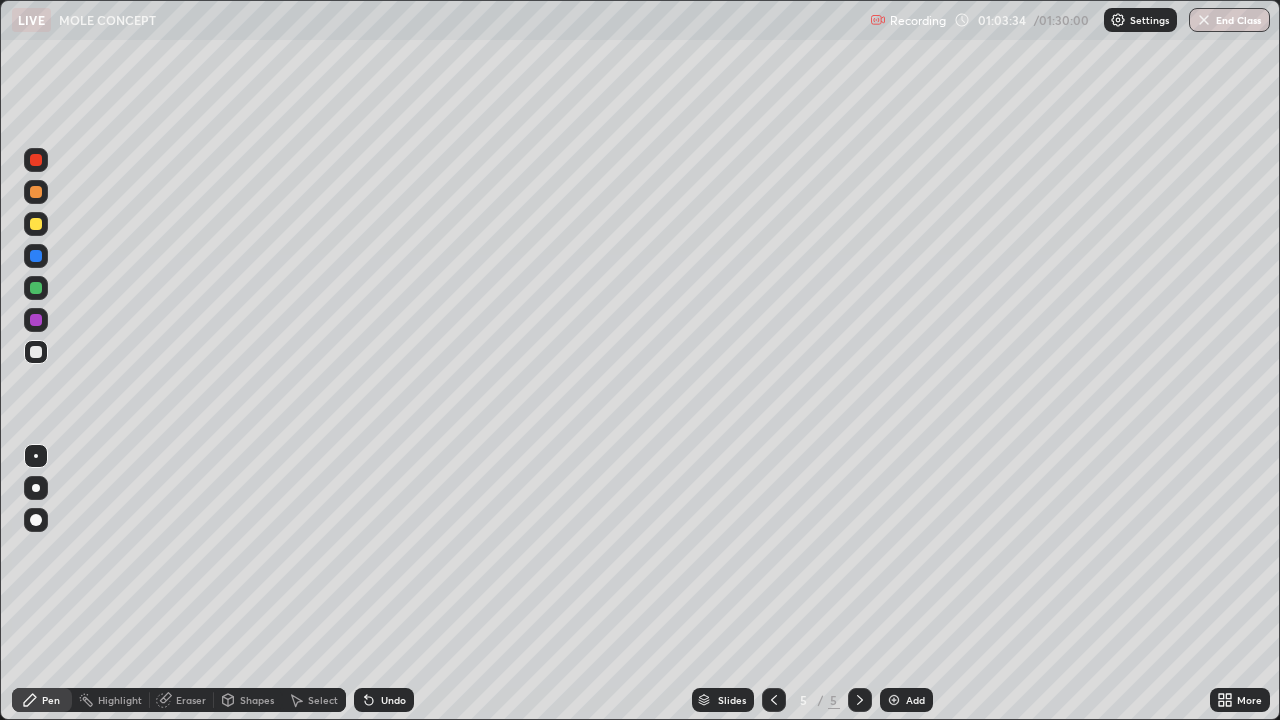 click 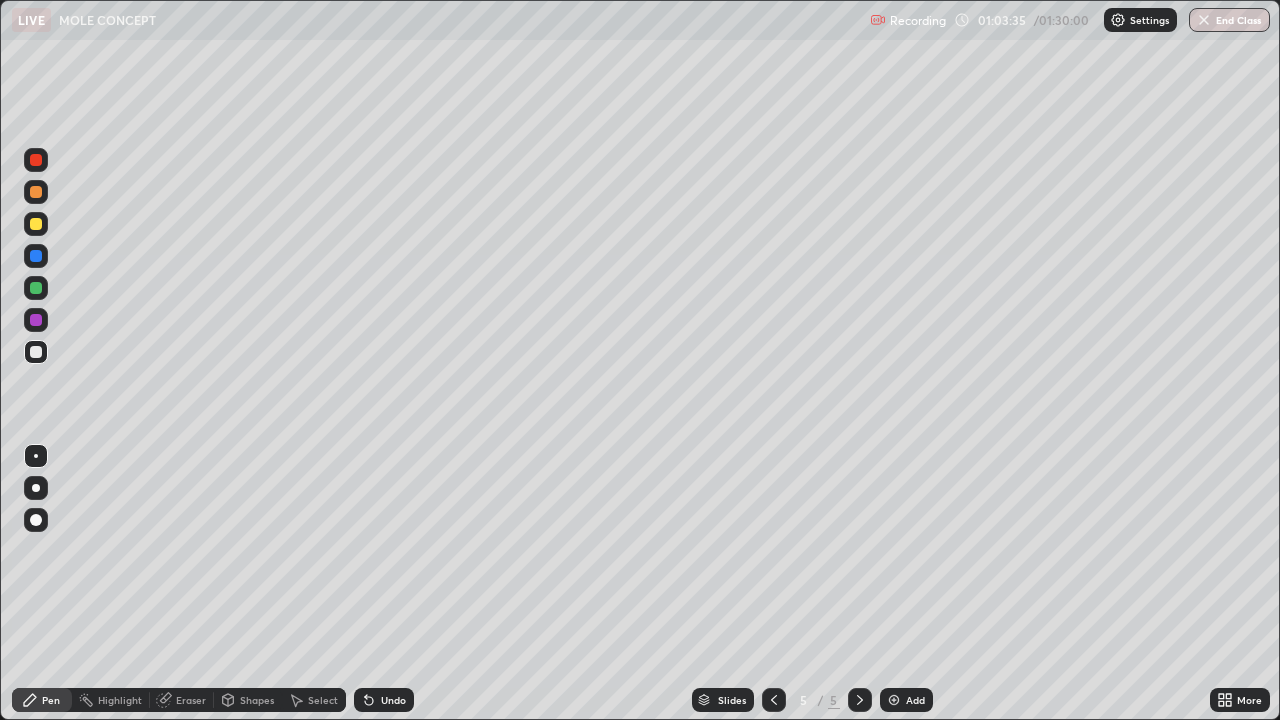 click 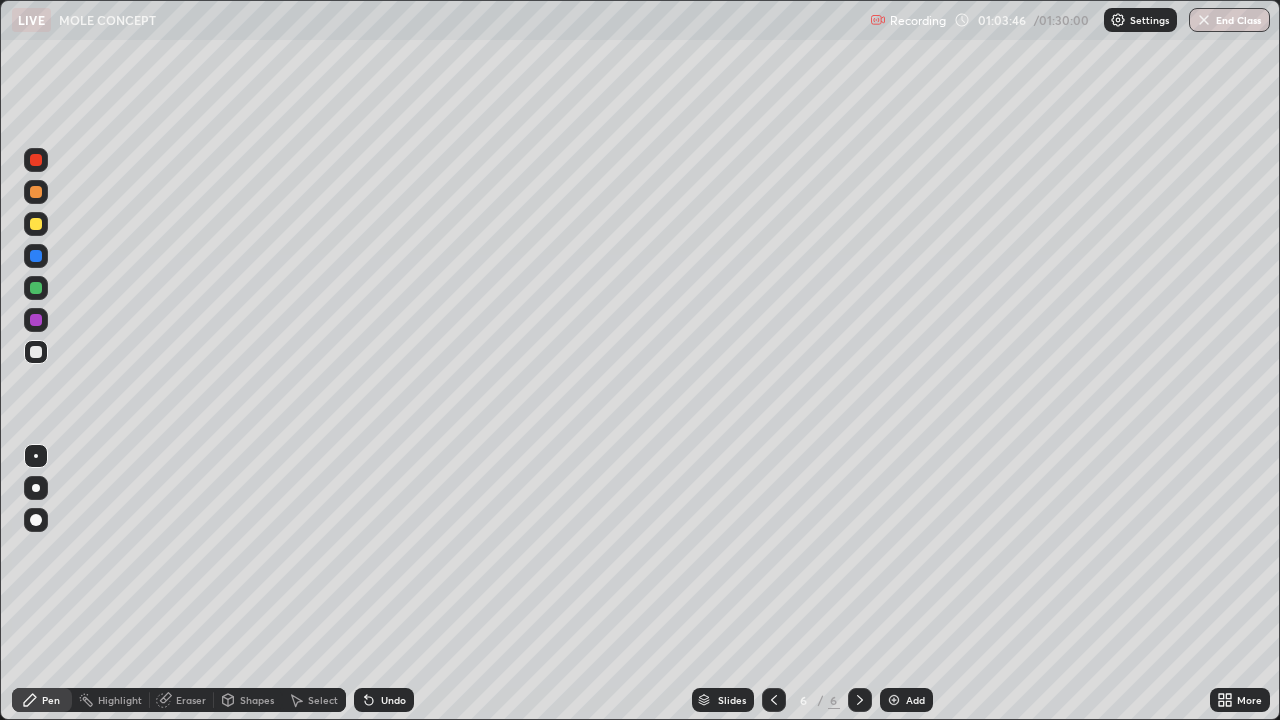click on "Undo" at bounding box center [384, 700] 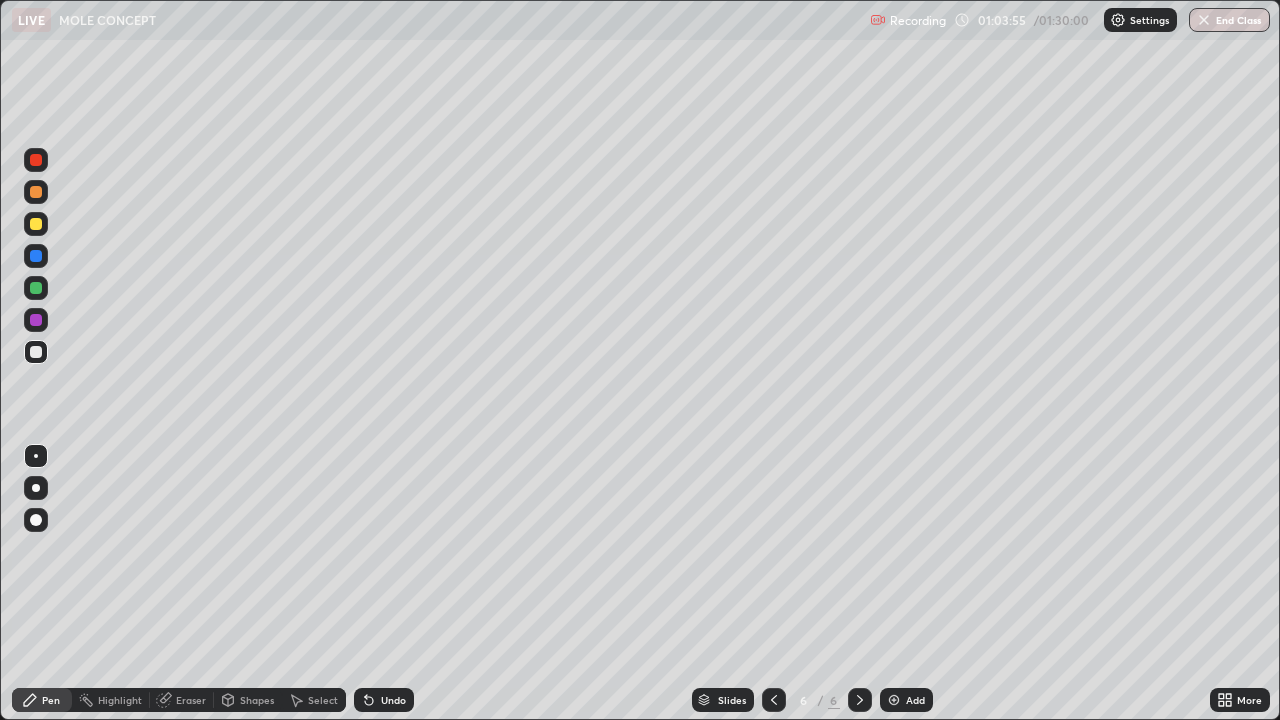 click at bounding box center [36, 224] 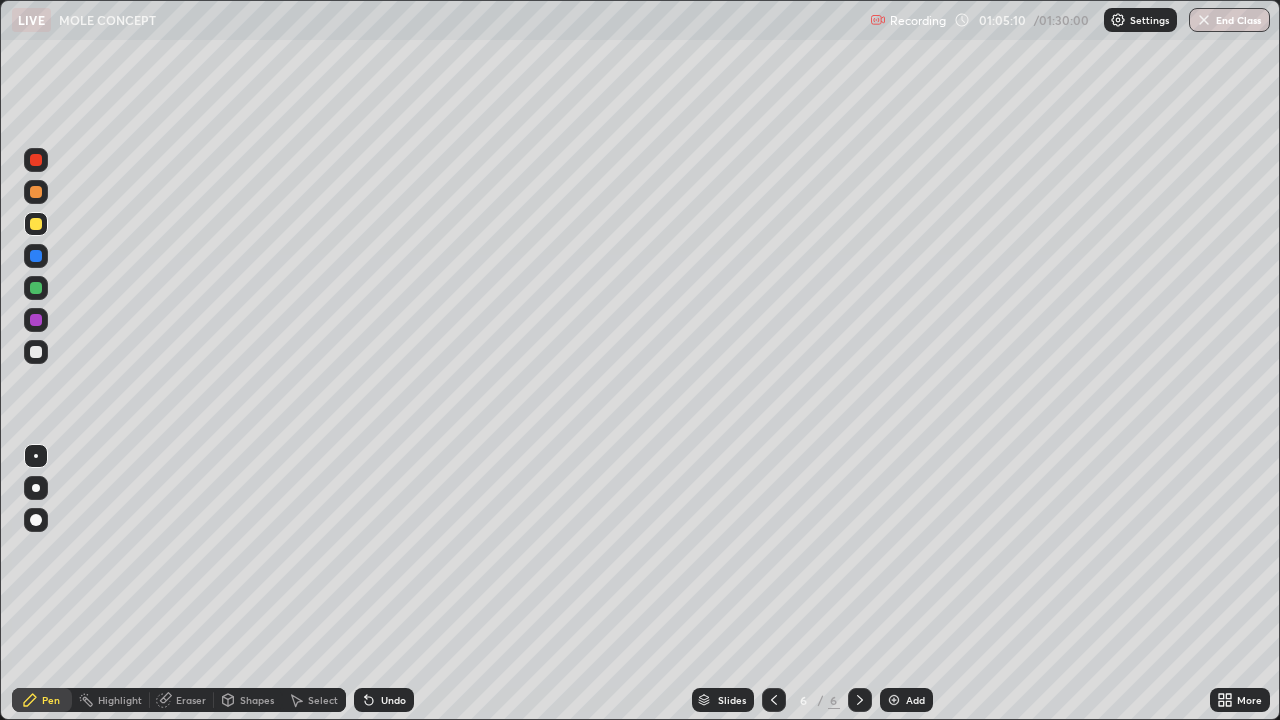 click at bounding box center [36, 352] 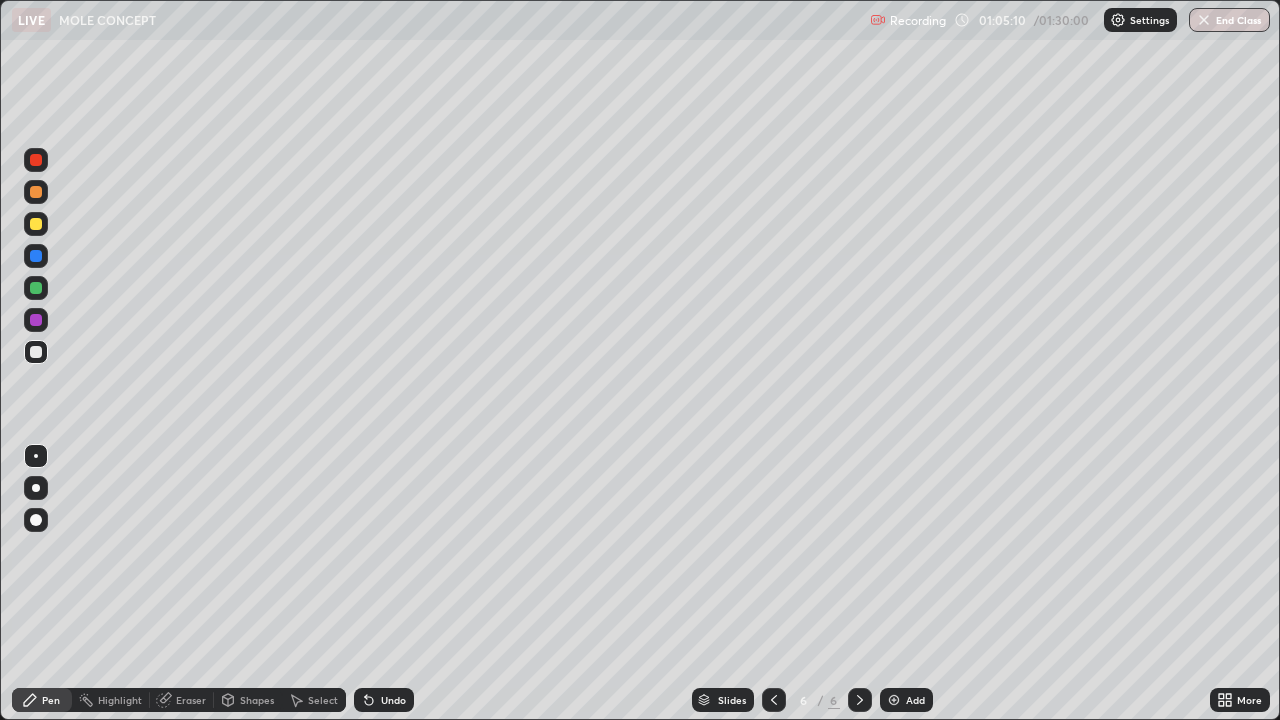 click at bounding box center (36, 352) 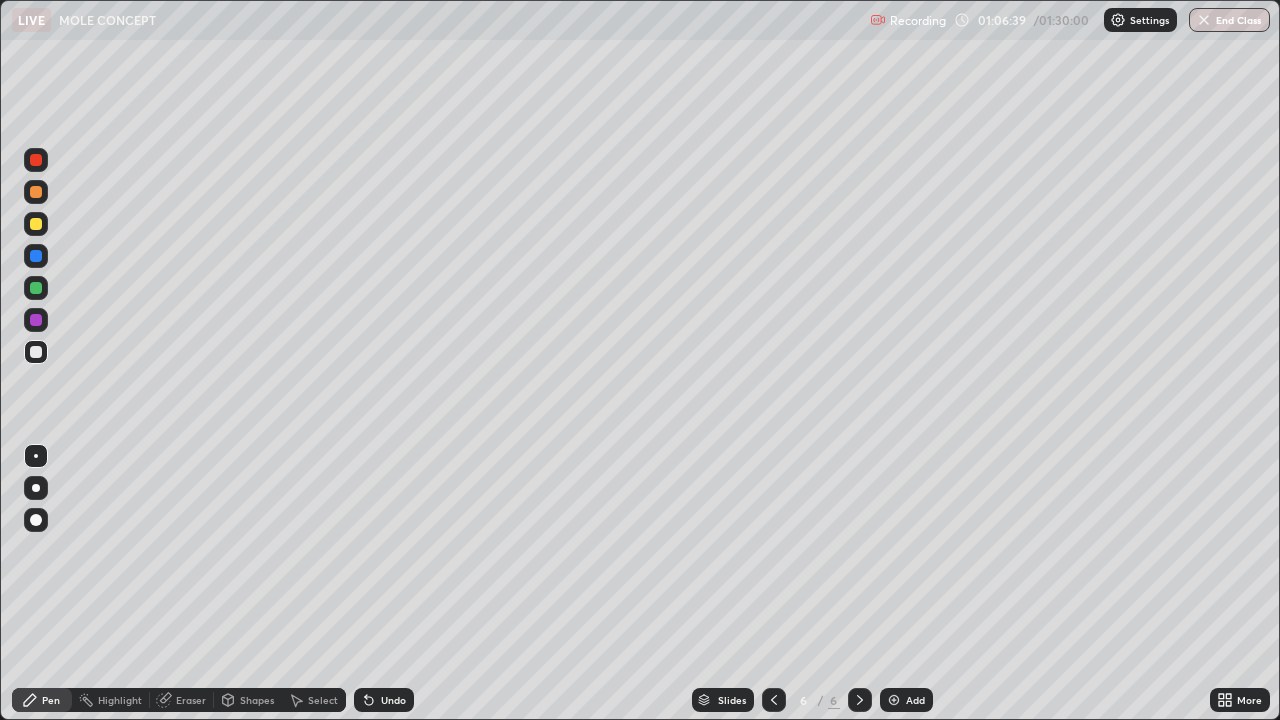 click on "Add" at bounding box center [915, 700] 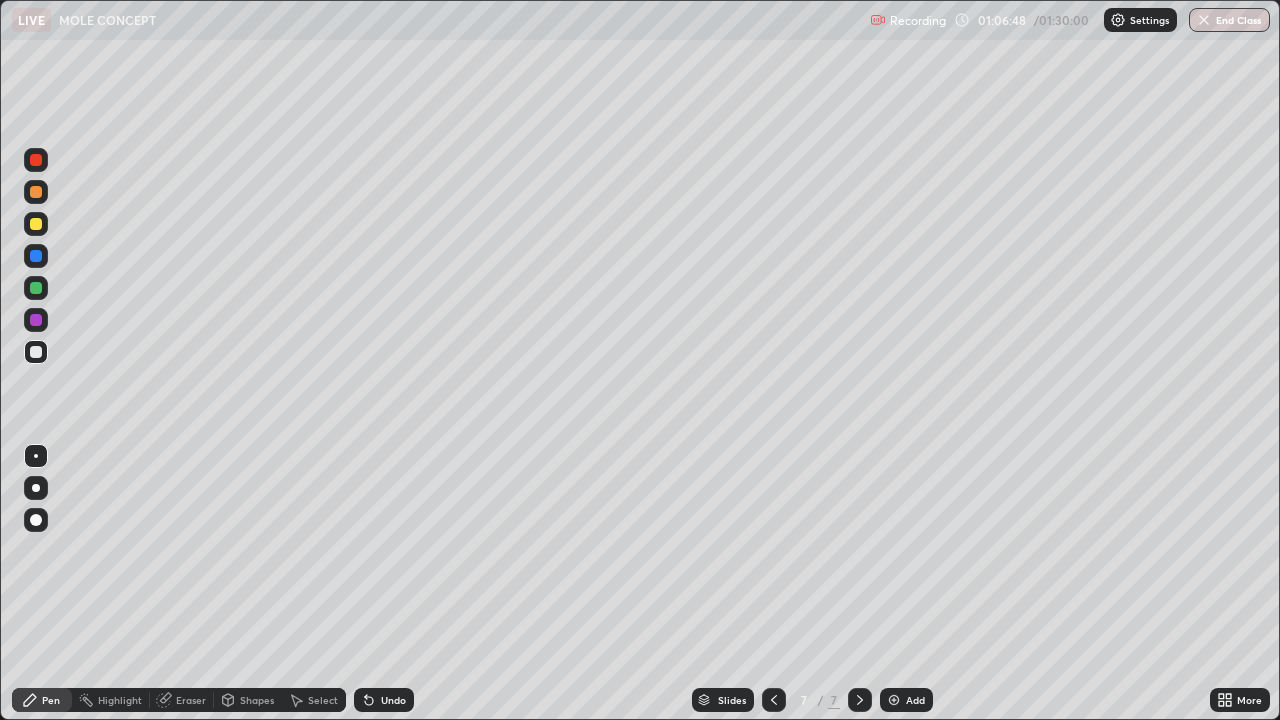click at bounding box center (36, 224) 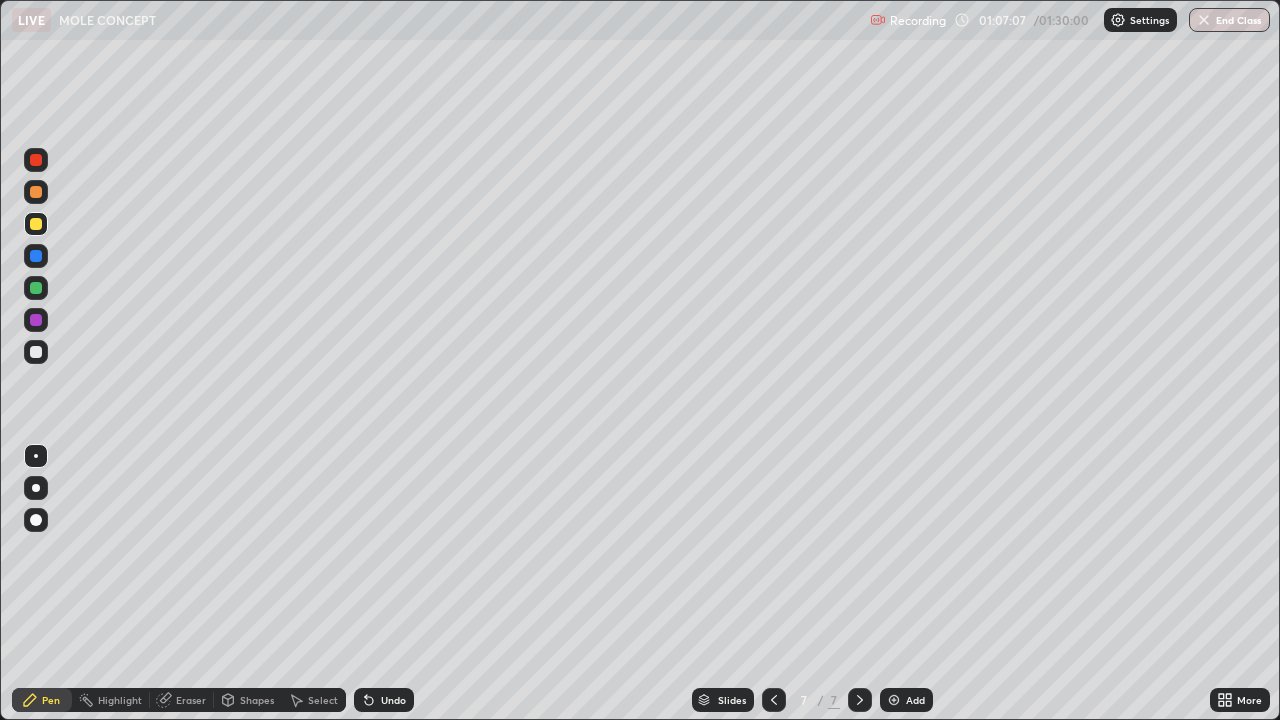 click at bounding box center [36, 352] 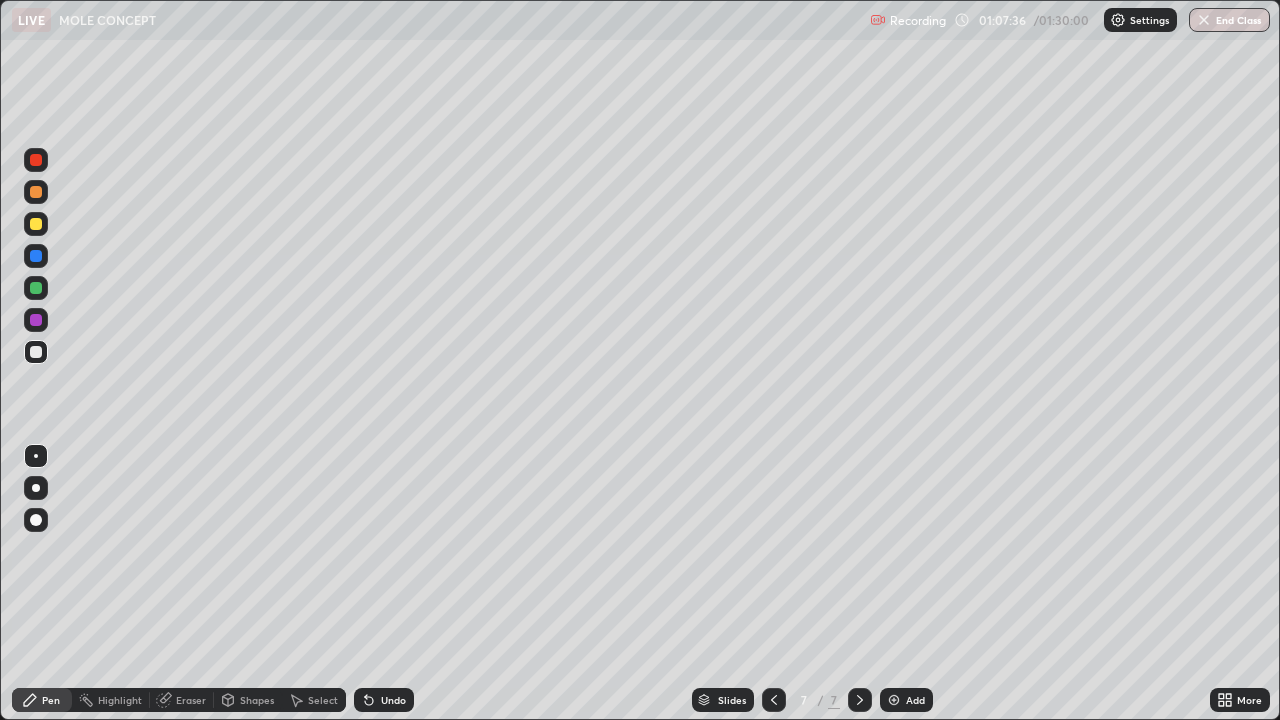 click at bounding box center (36, 224) 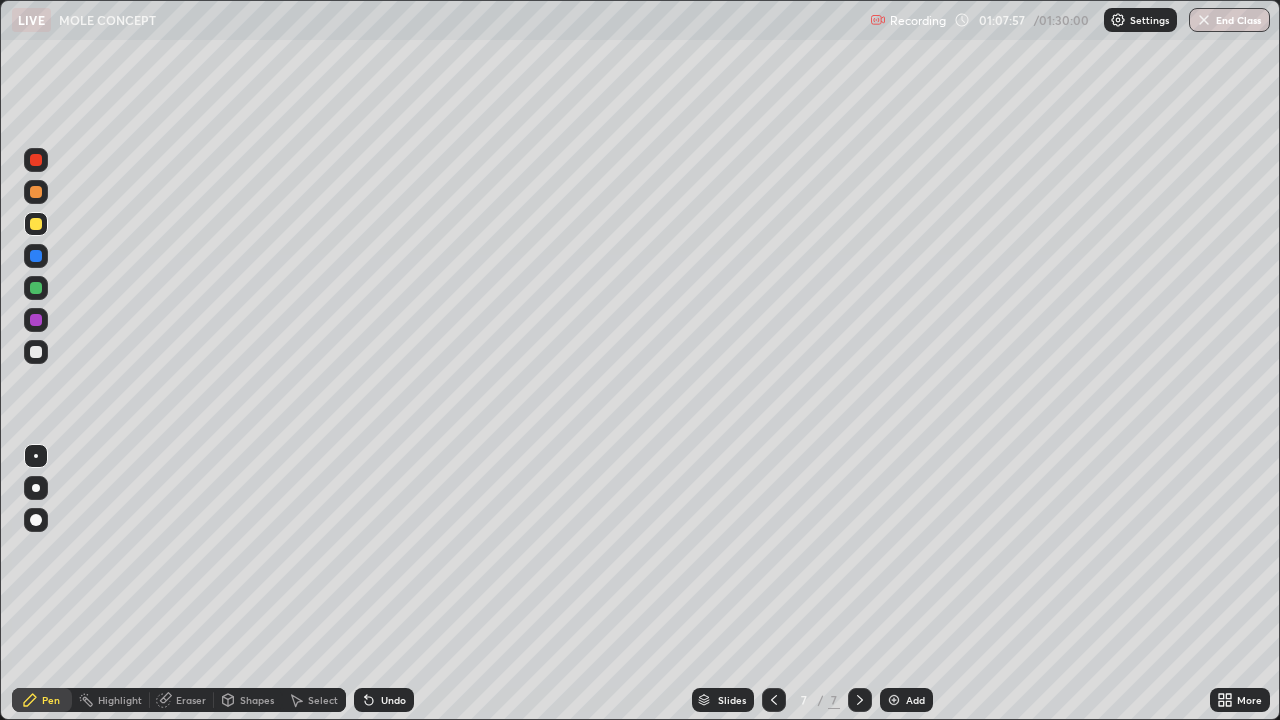 click at bounding box center (36, 352) 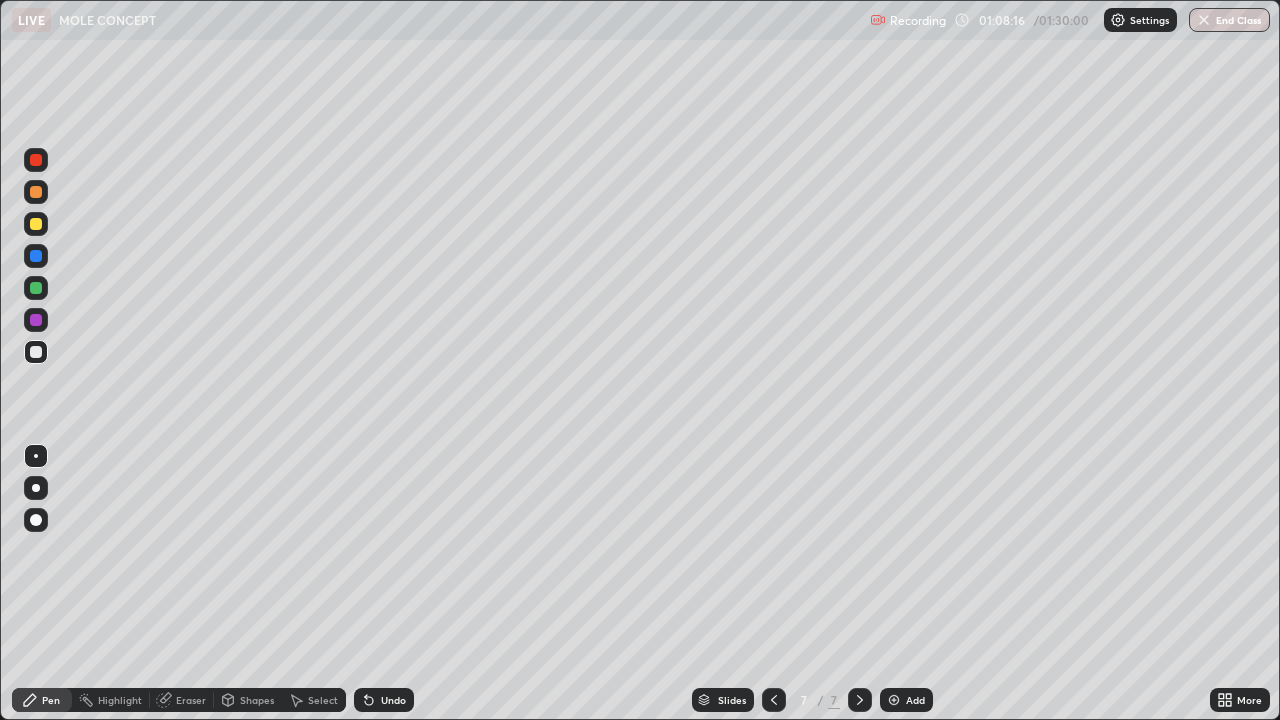 click on "Add" at bounding box center [906, 700] 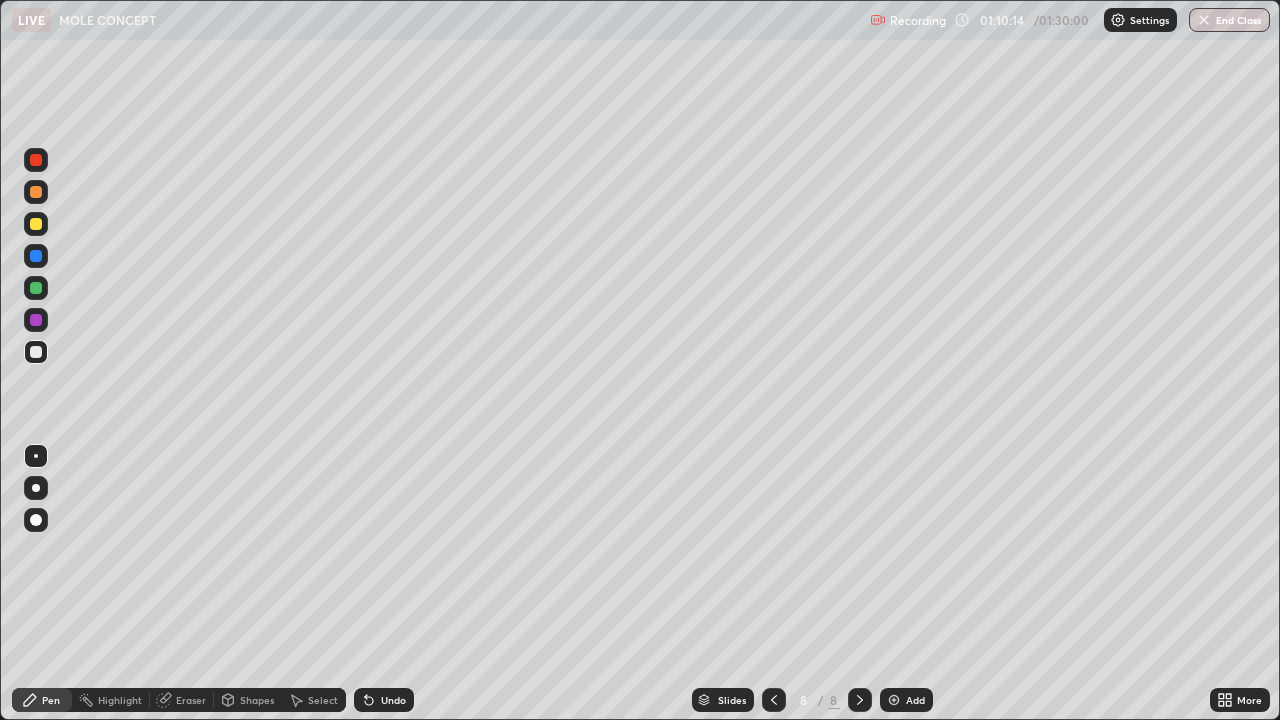 click at bounding box center (36, 224) 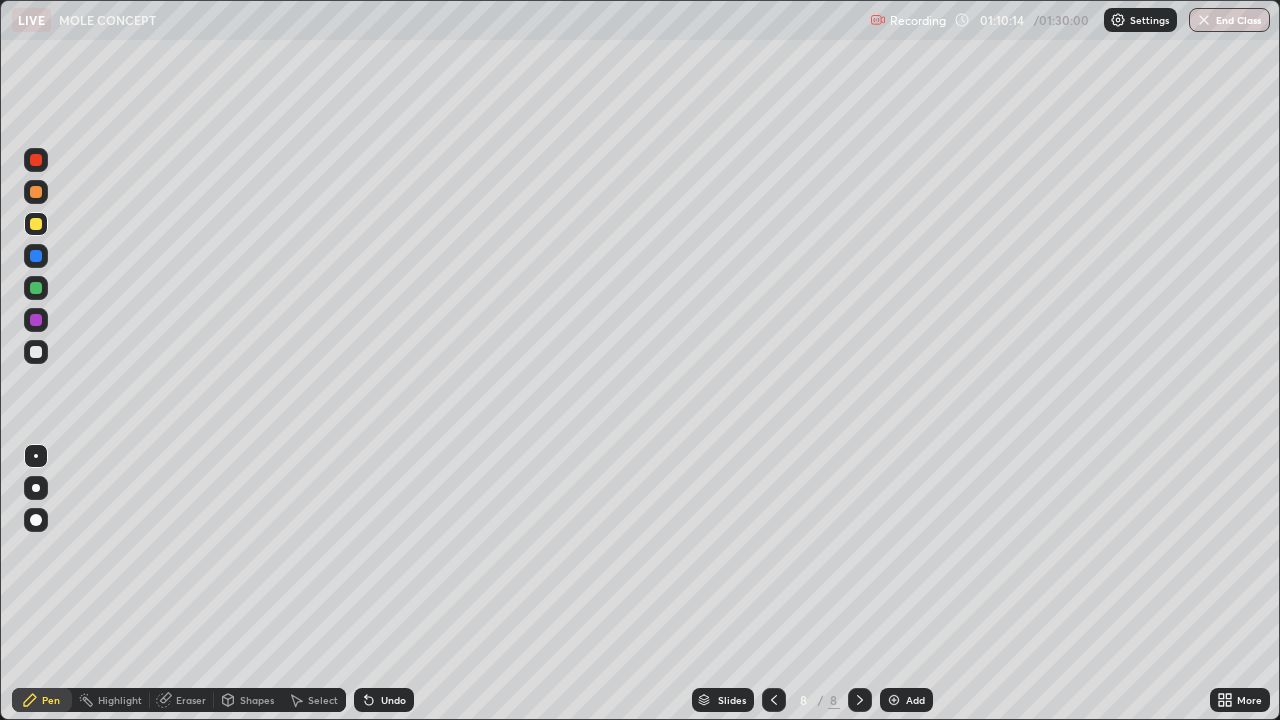 click at bounding box center [36, 224] 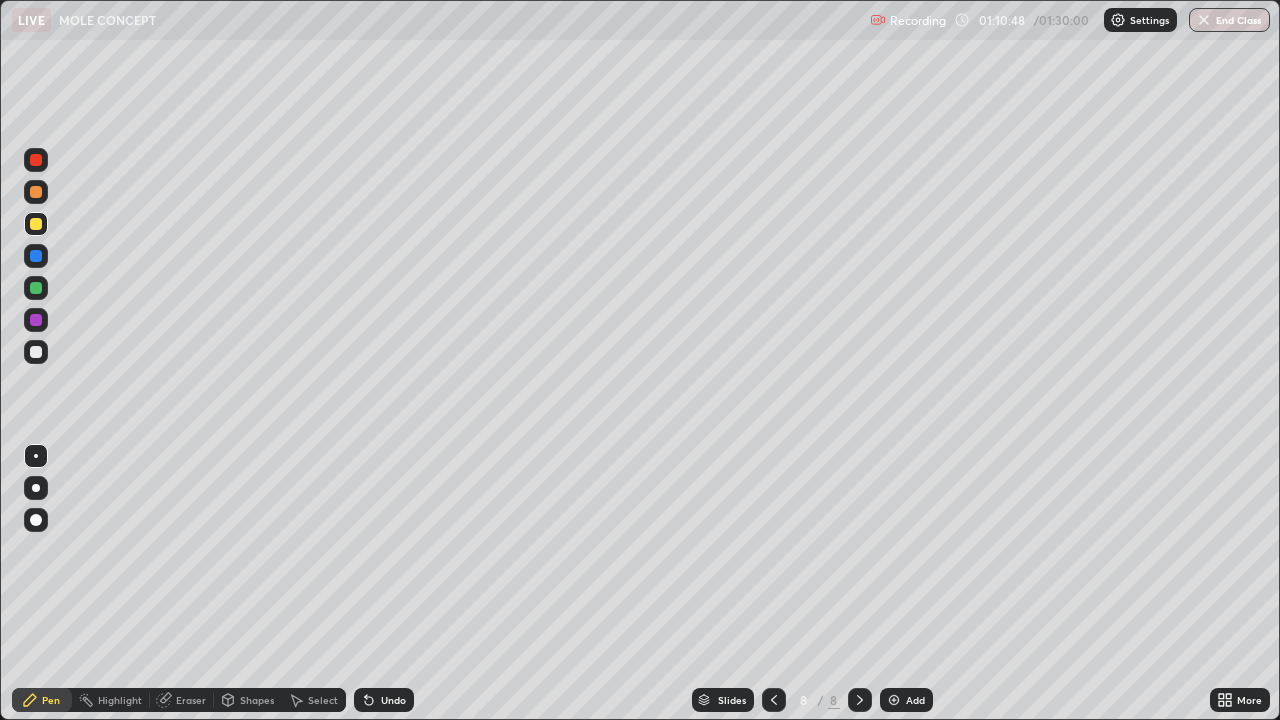click at bounding box center (36, 160) 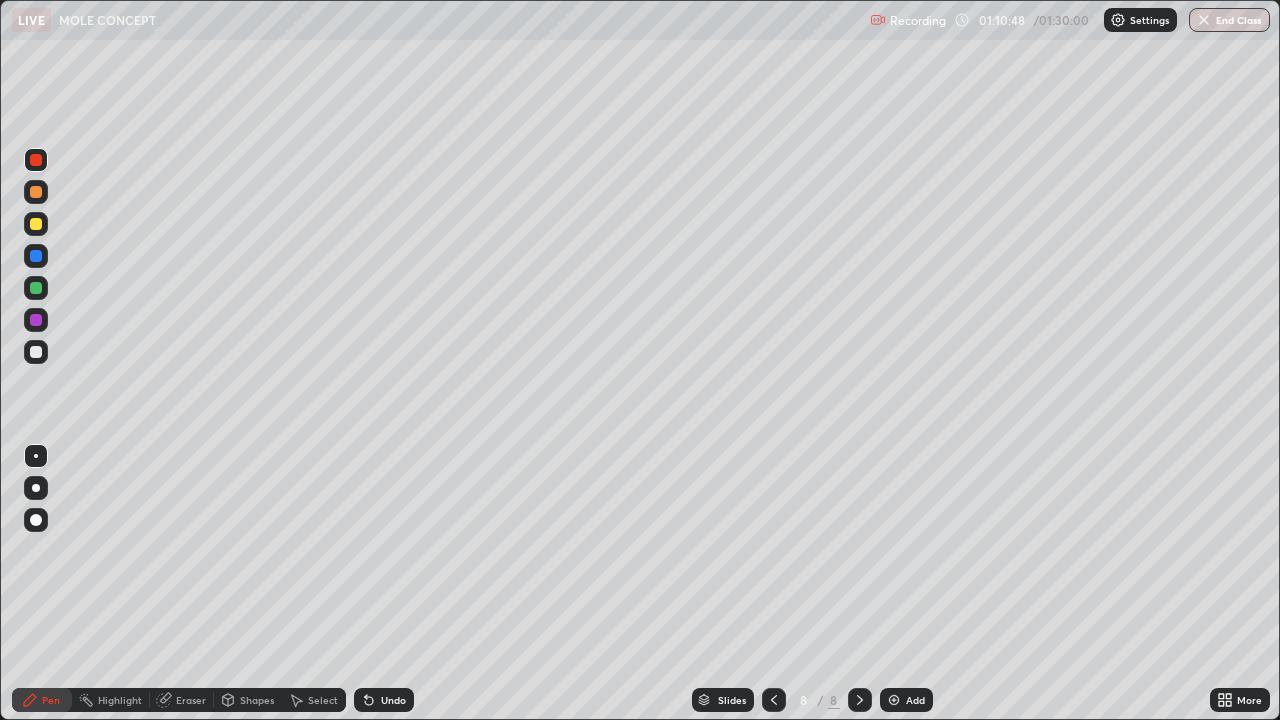 click at bounding box center (36, 160) 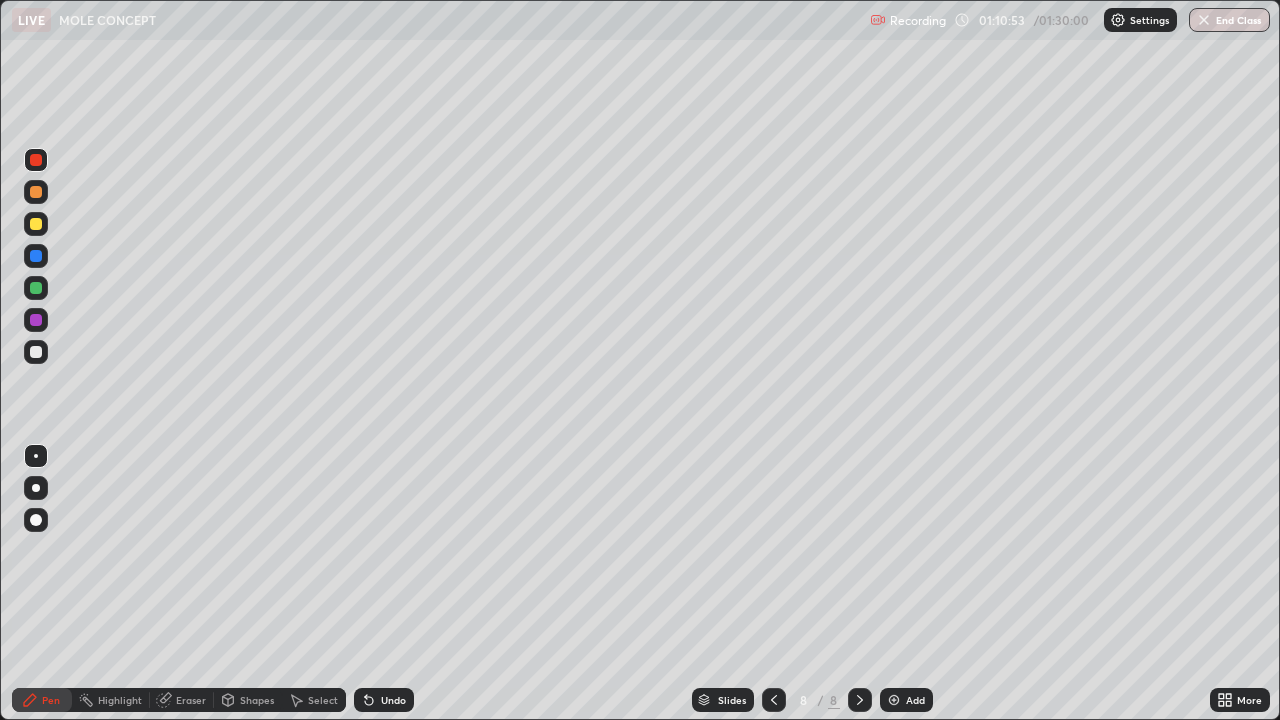 click at bounding box center (36, 352) 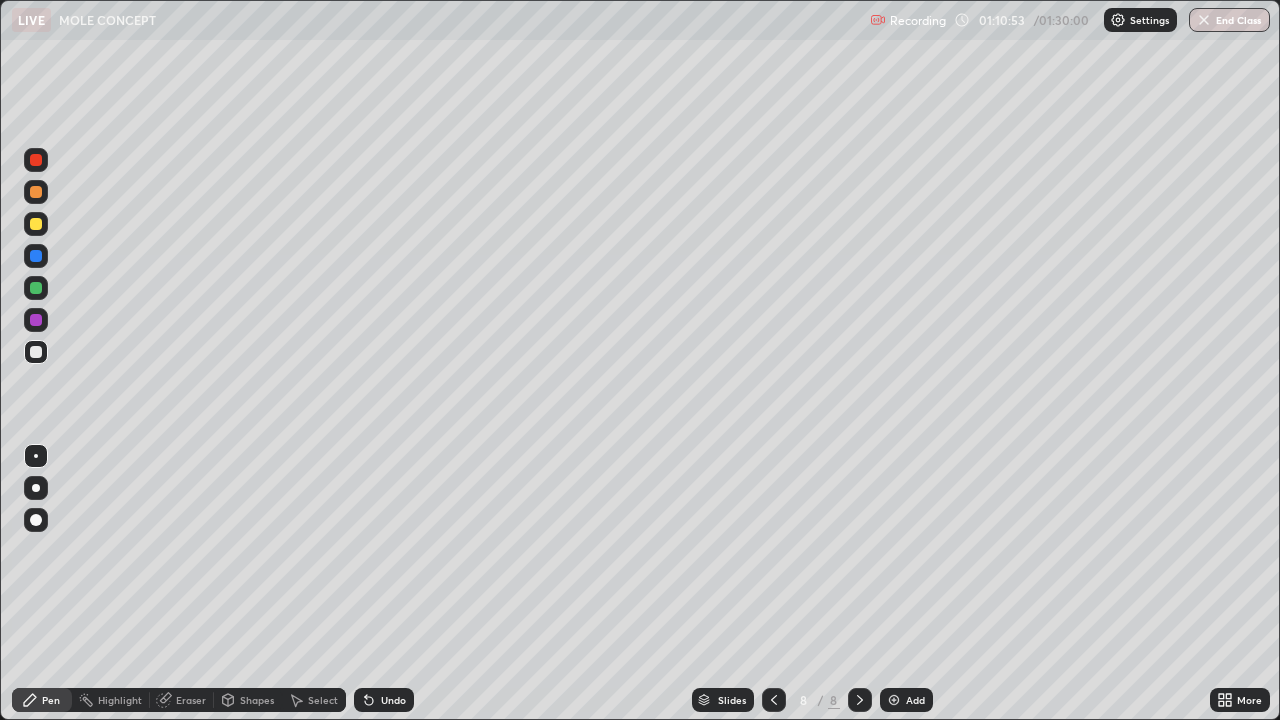 click at bounding box center [36, 352] 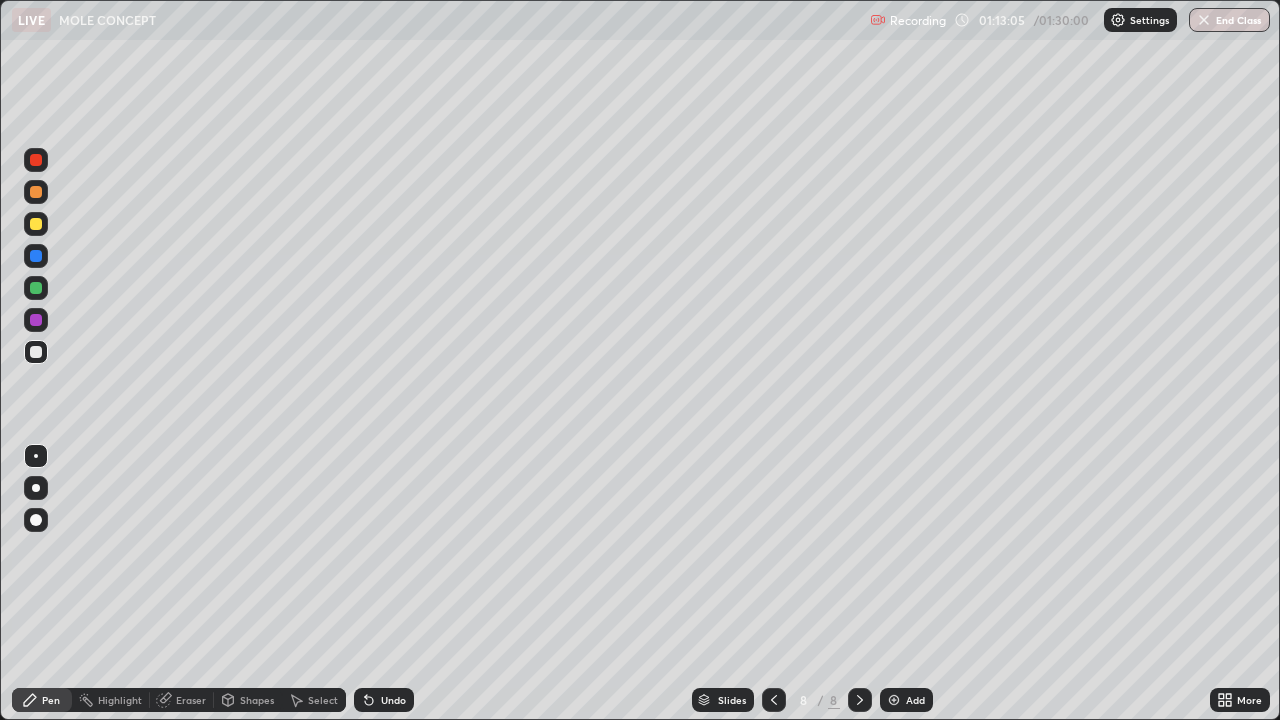 click on "Add" at bounding box center (906, 700) 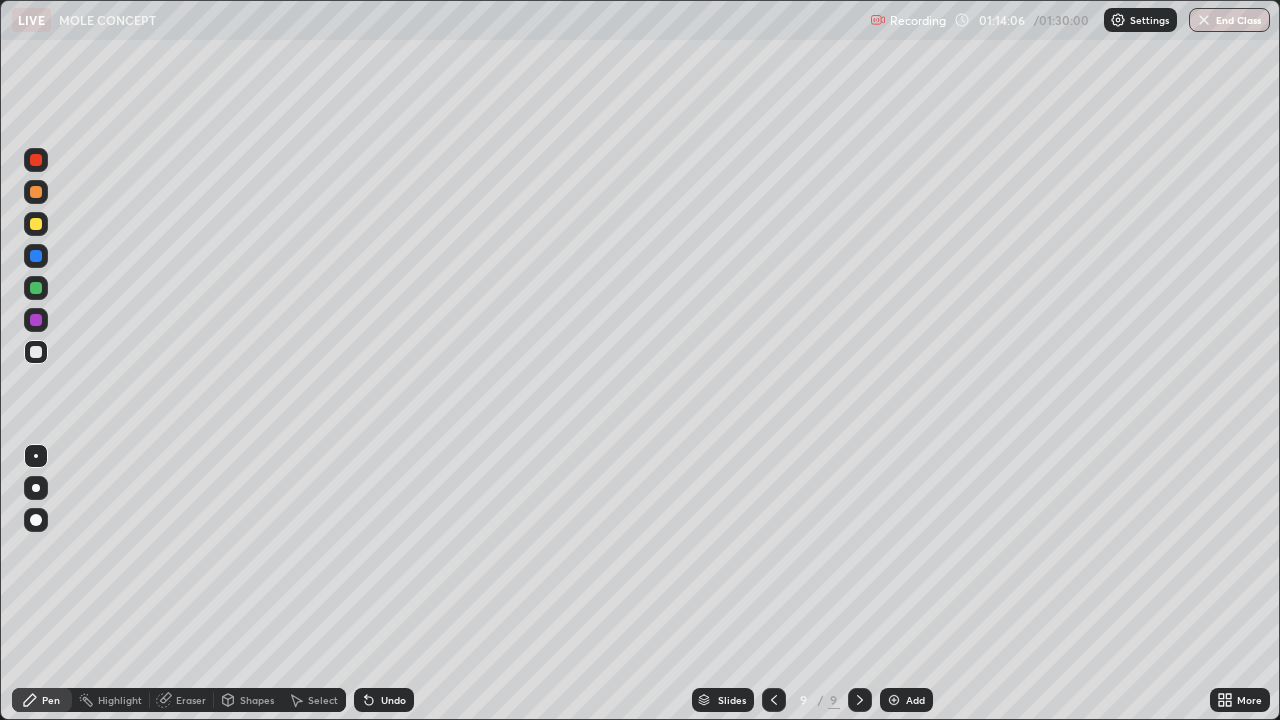 click at bounding box center (36, 224) 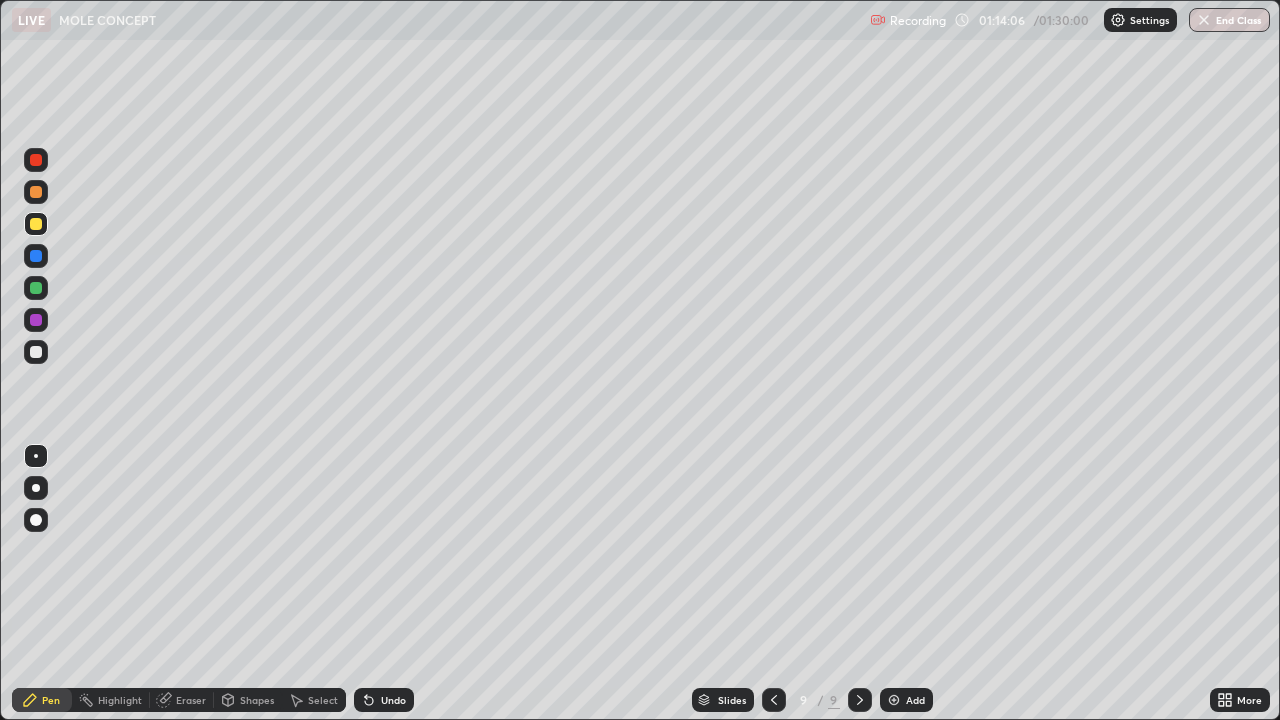 click at bounding box center [36, 224] 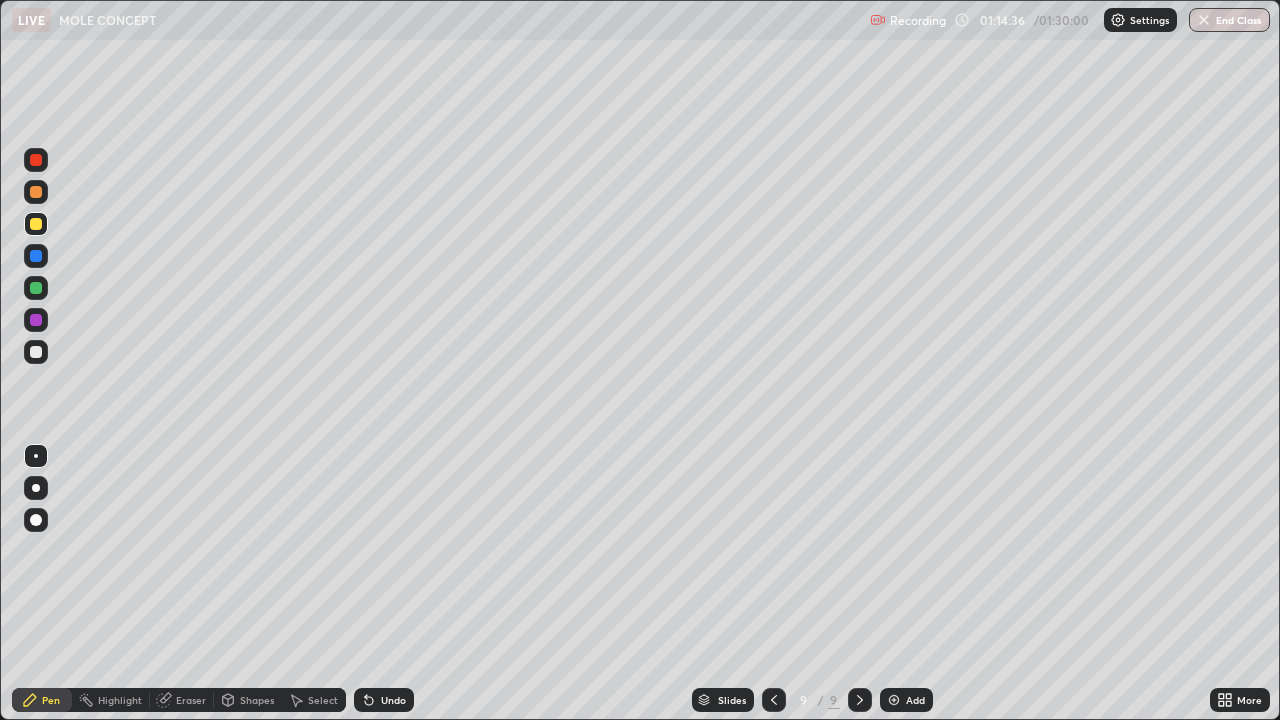 click at bounding box center (36, 352) 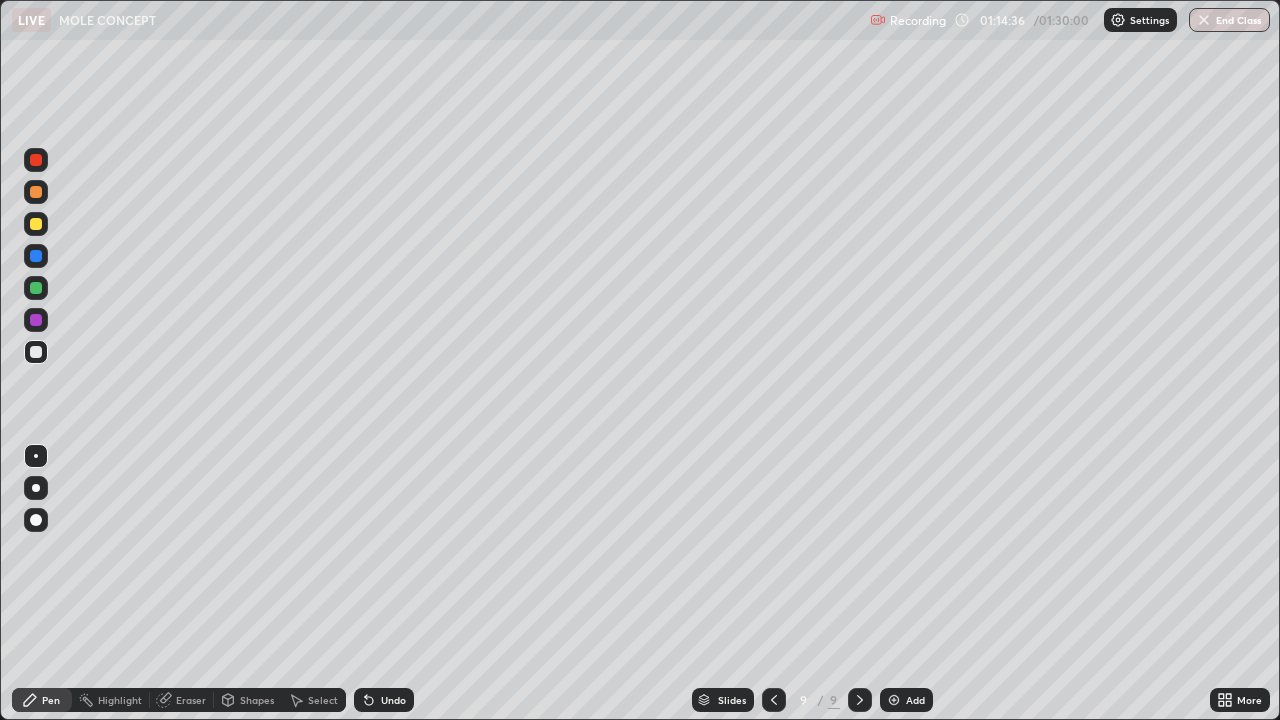 click at bounding box center (36, 352) 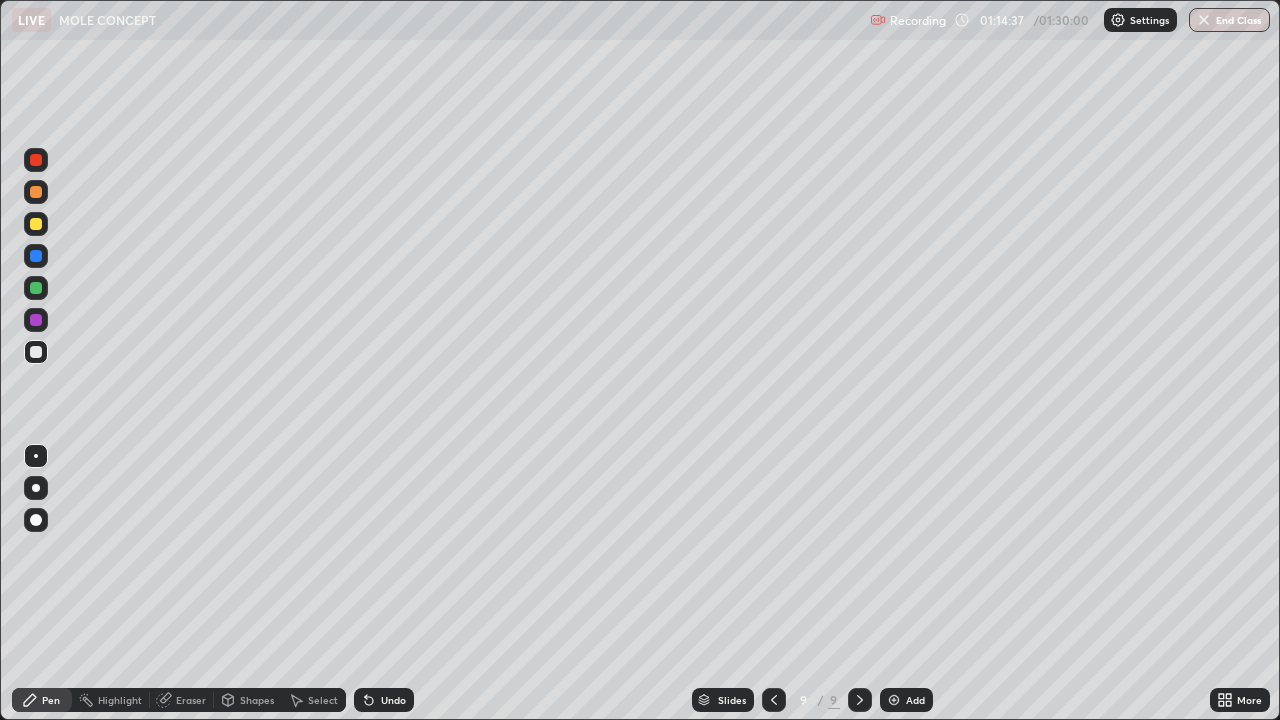click at bounding box center (36, 352) 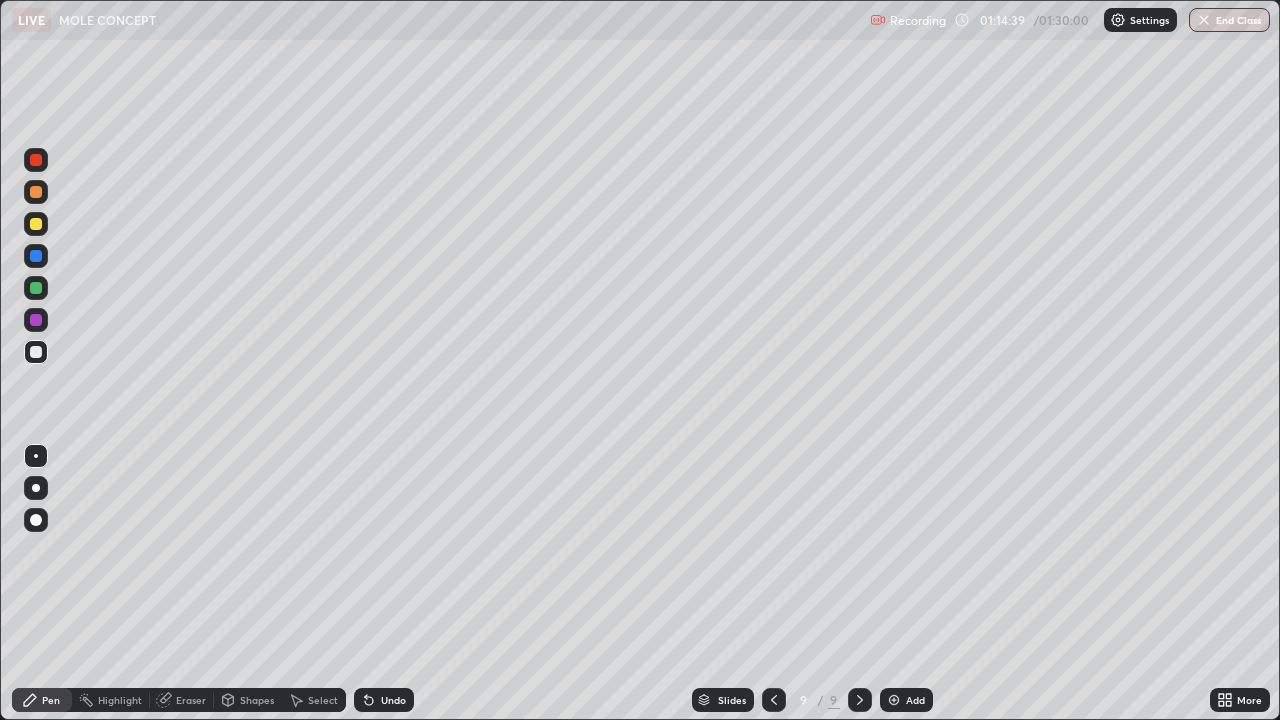 click at bounding box center [36, 224] 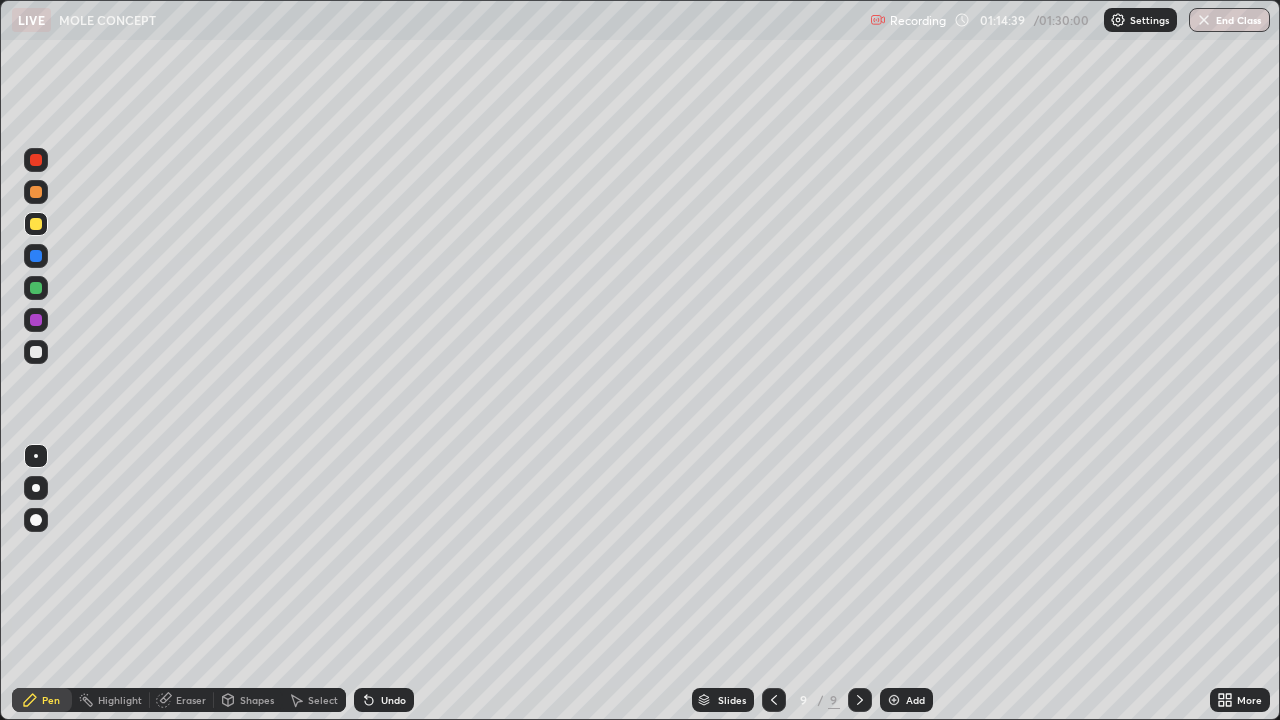 click at bounding box center [36, 224] 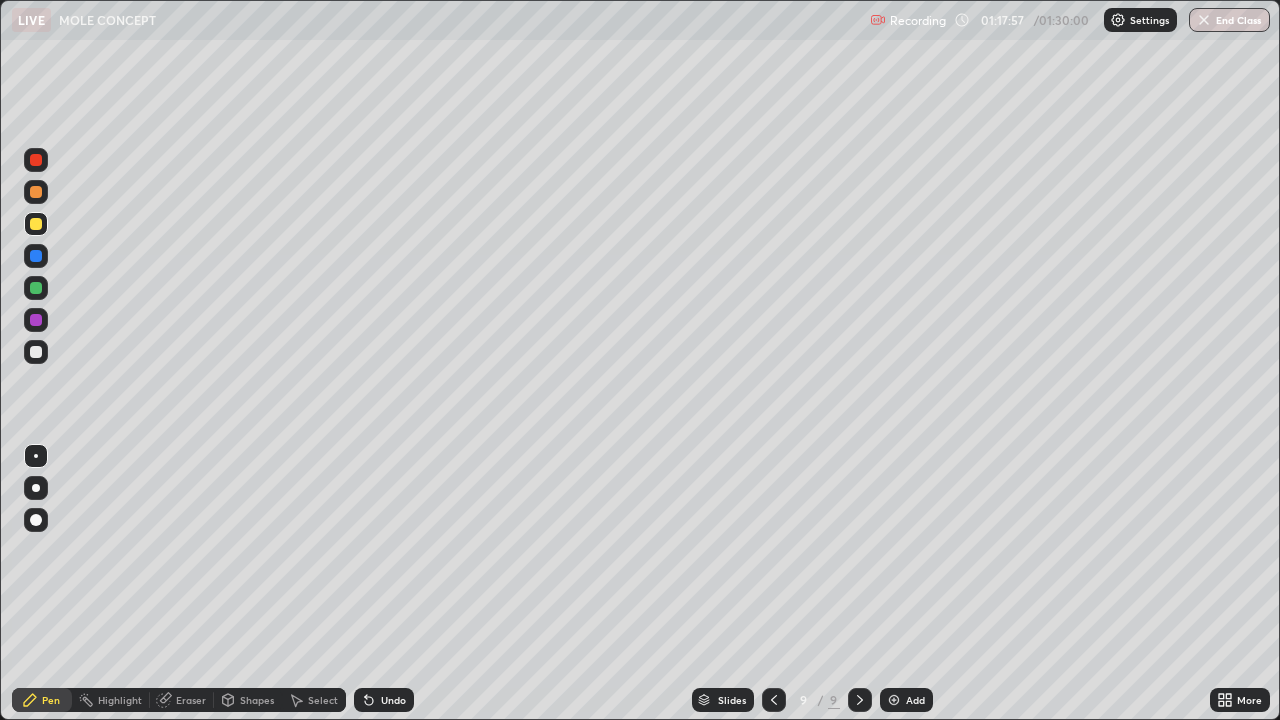 click at bounding box center (36, 352) 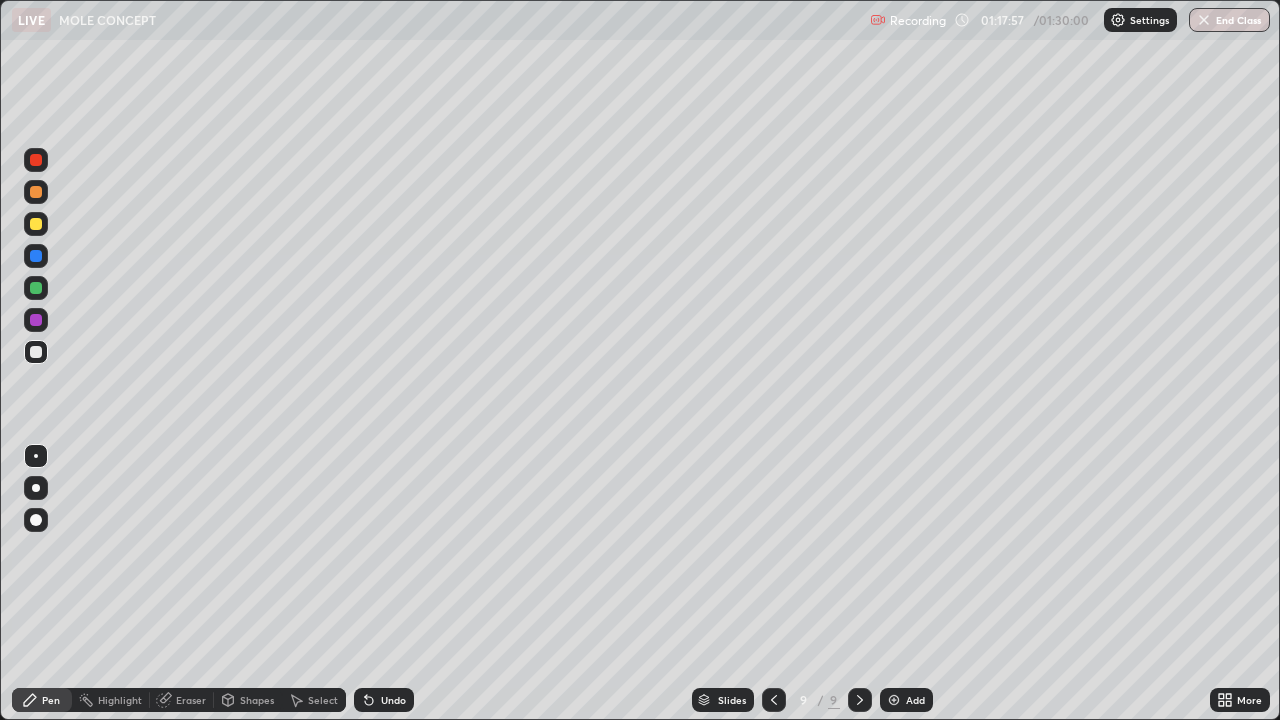 click at bounding box center (36, 352) 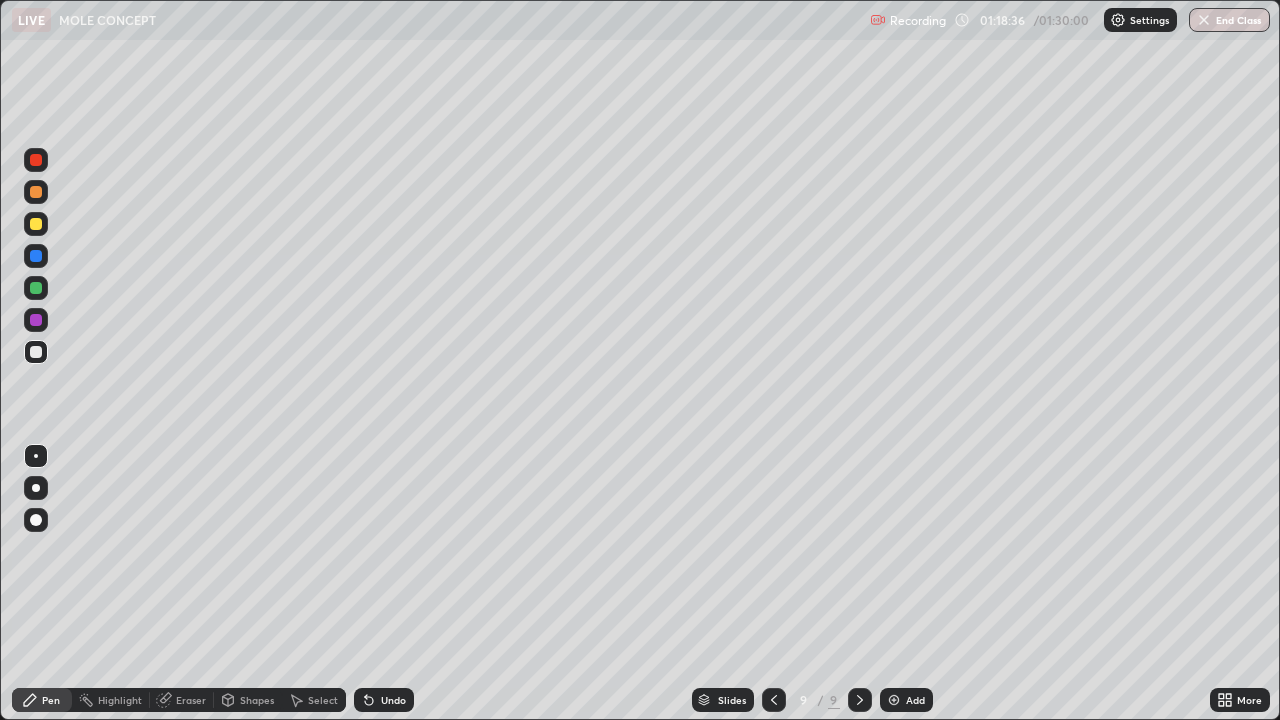 click at bounding box center [36, 224] 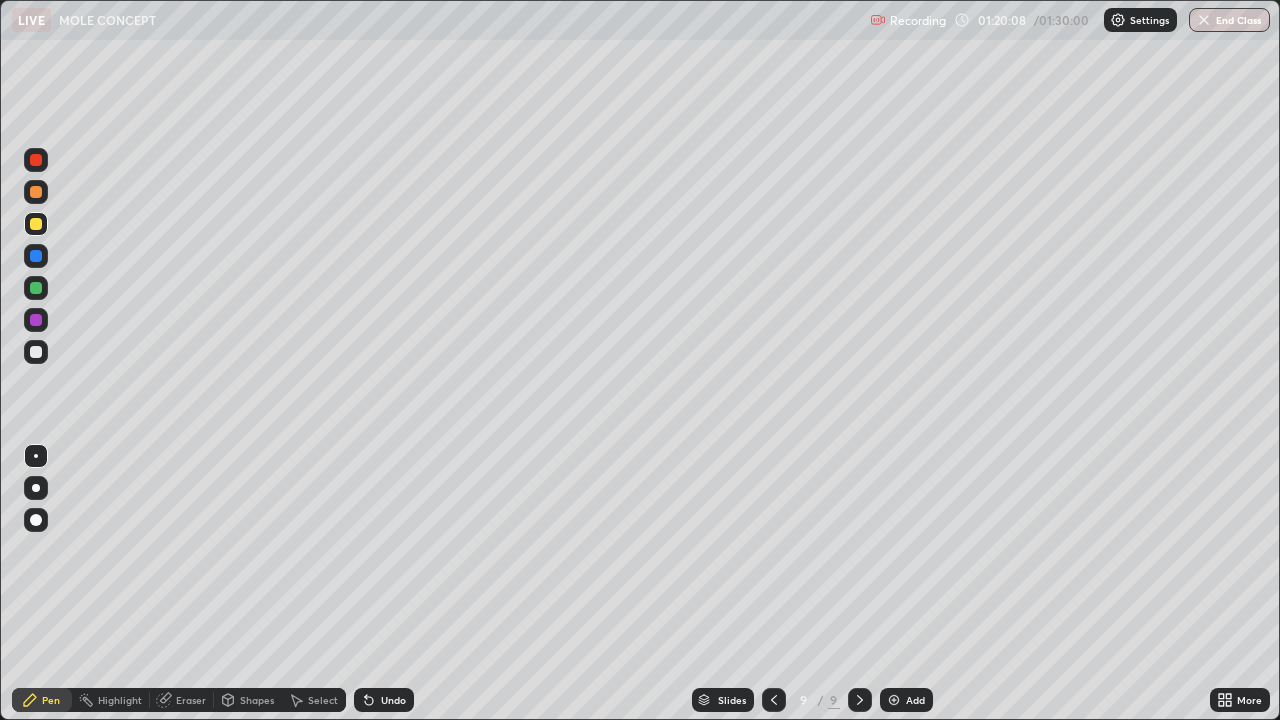 click on "Add" at bounding box center (915, 700) 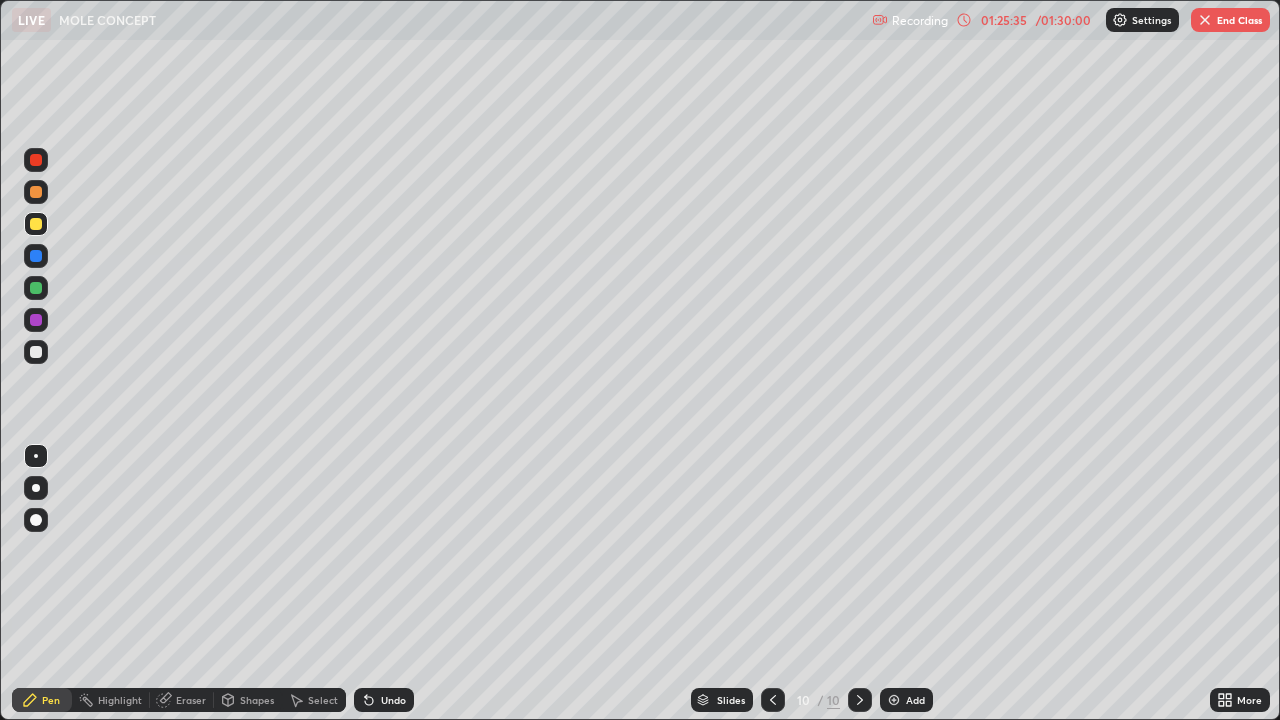 click 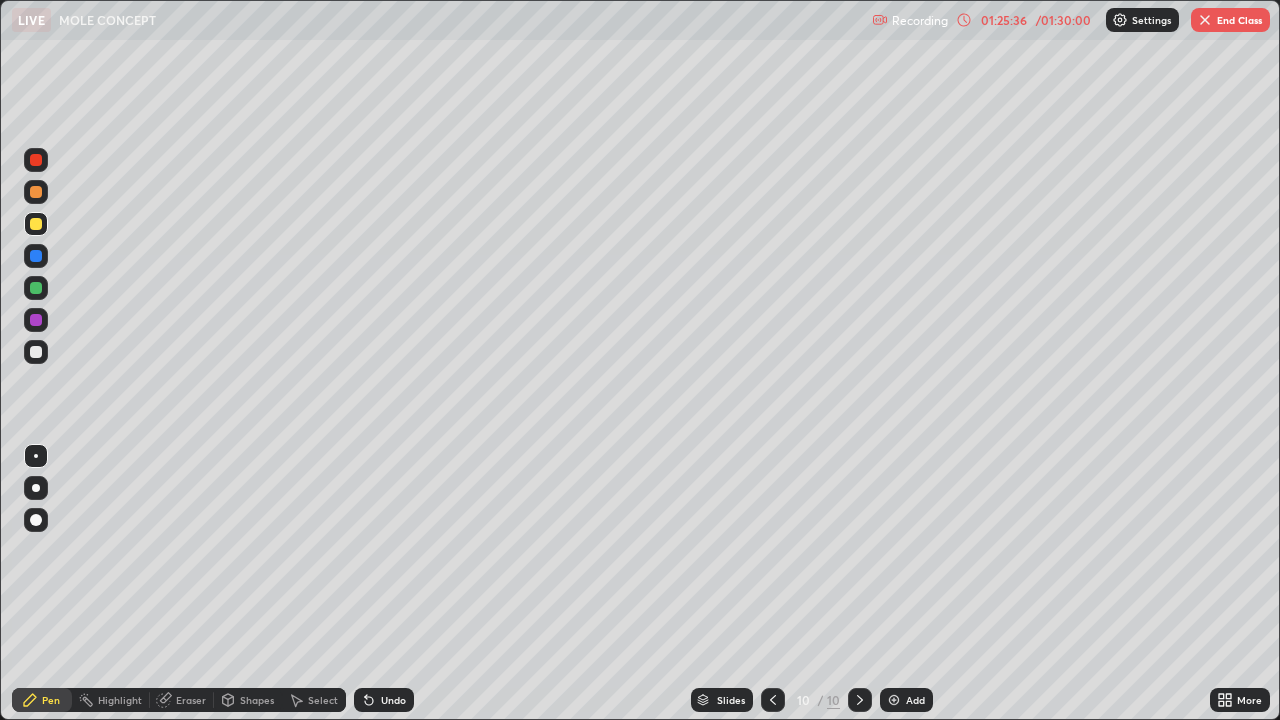 click on "Add" at bounding box center (915, 700) 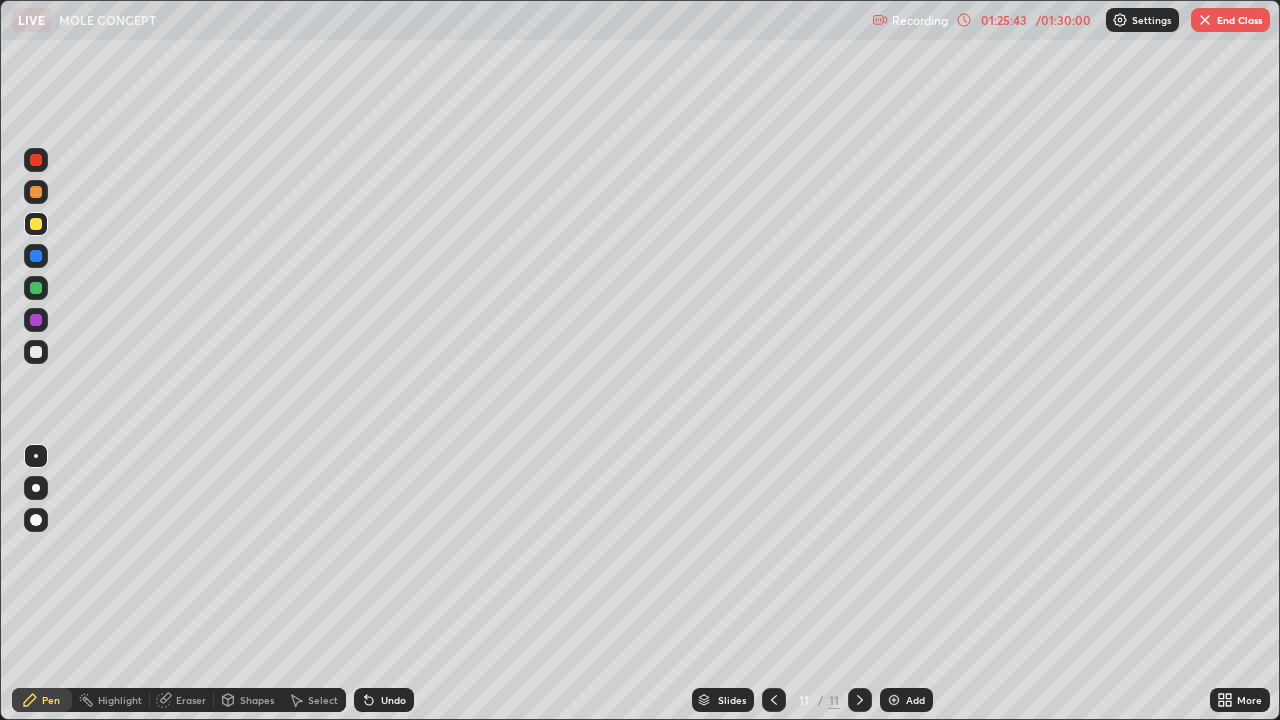 click at bounding box center [36, 352] 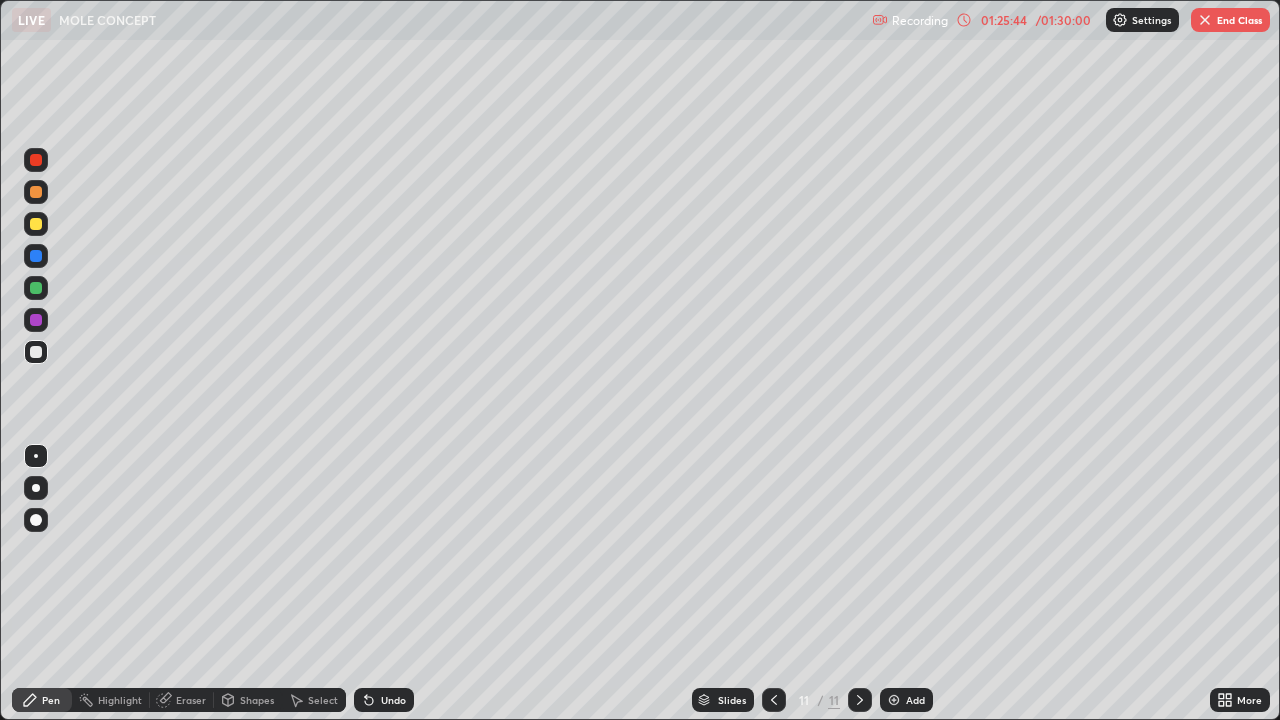 click at bounding box center [36, 352] 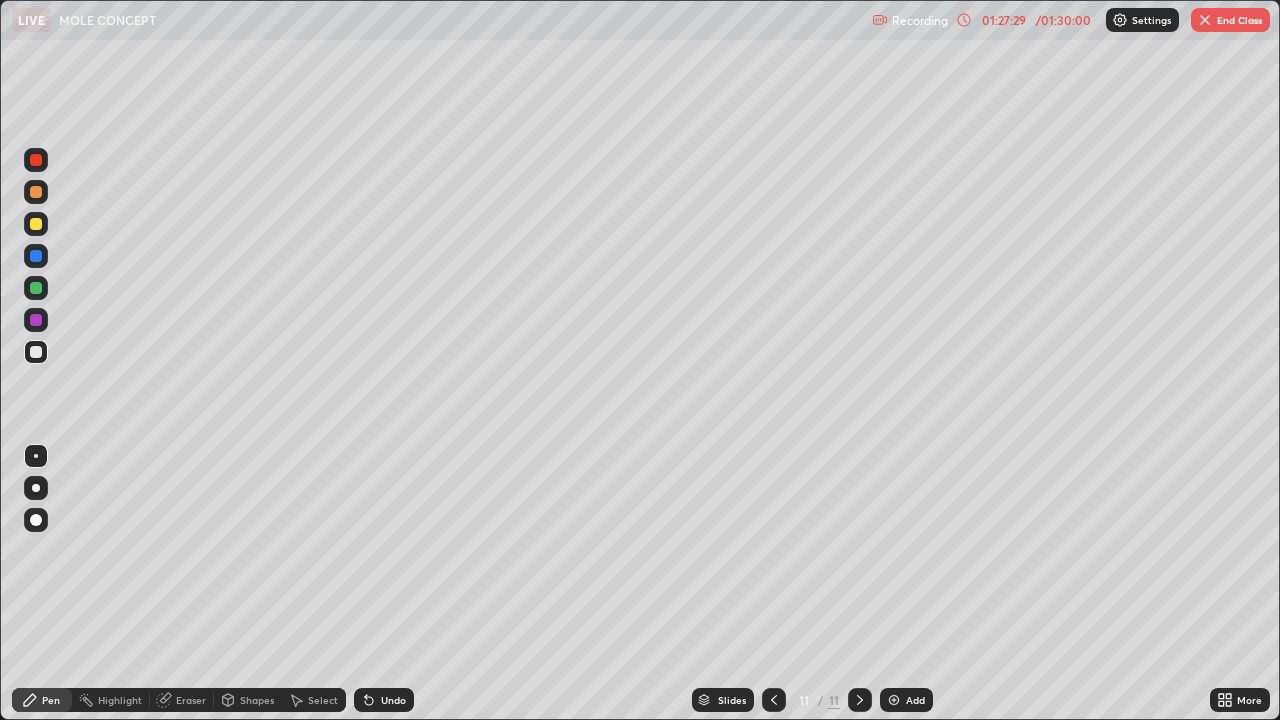 click on "Undo" at bounding box center (393, 700) 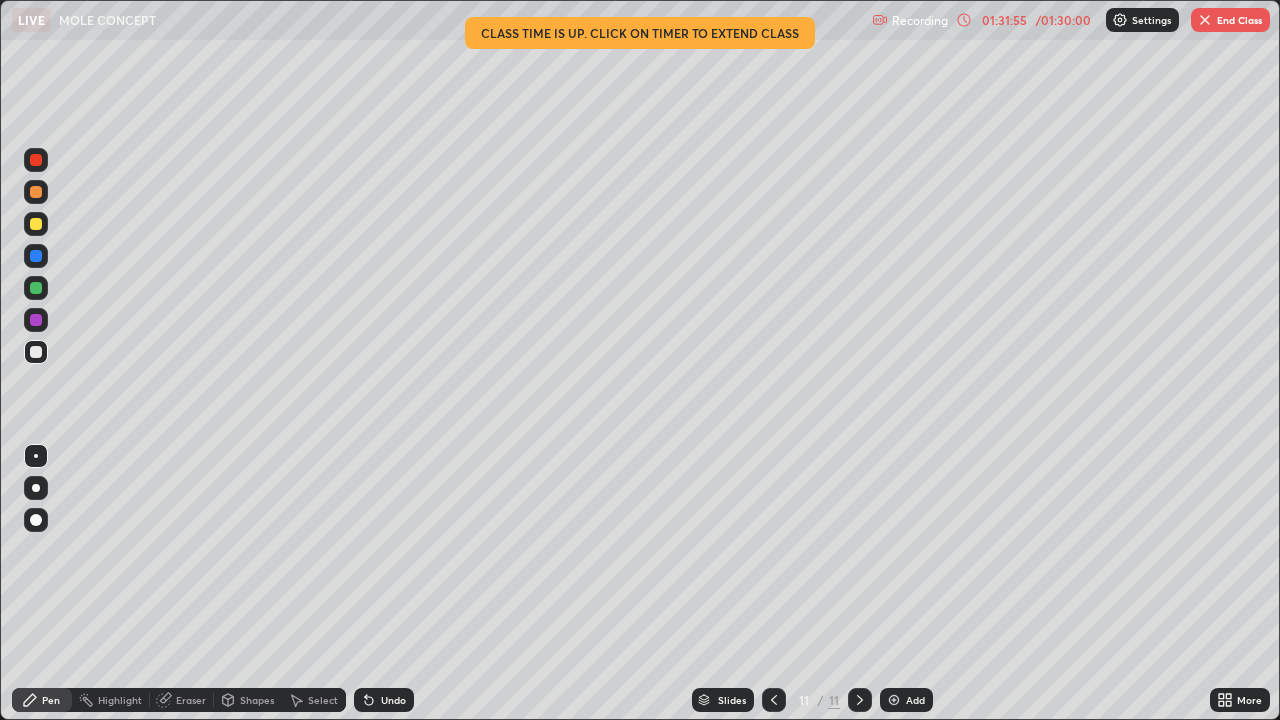 click on "End Class" at bounding box center [1230, 20] 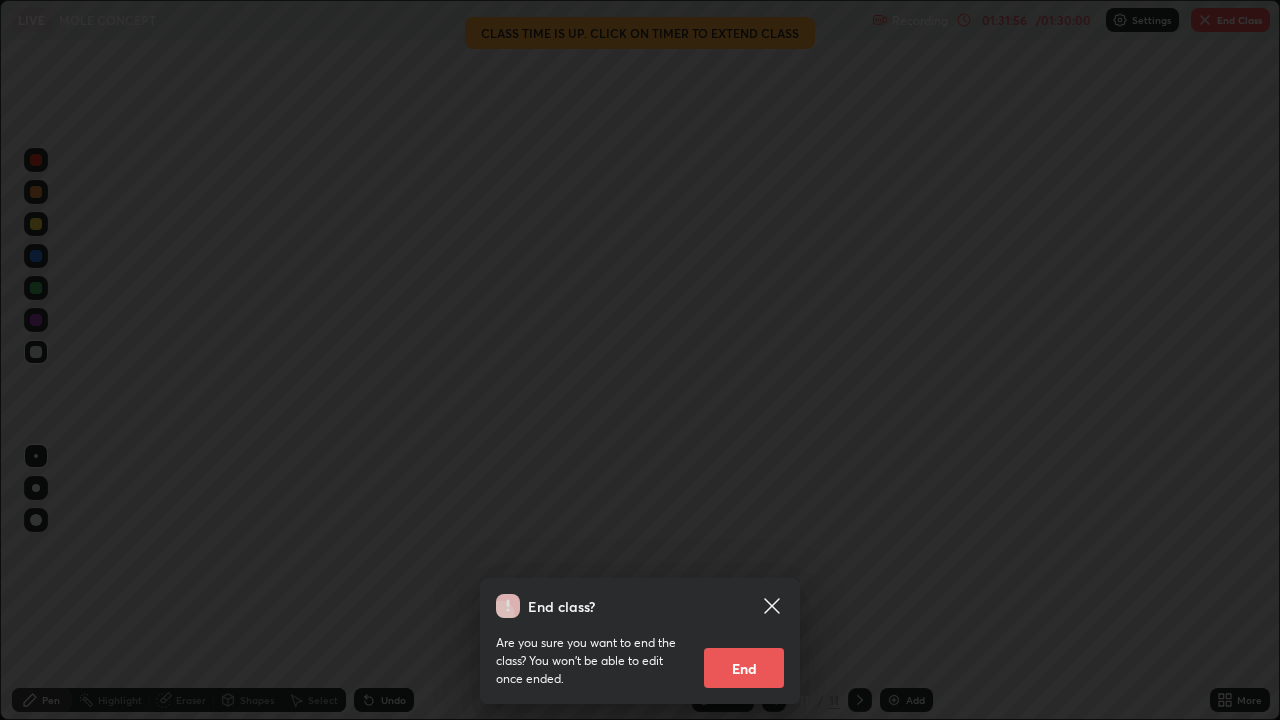 click on "End" at bounding box center (744, 668) 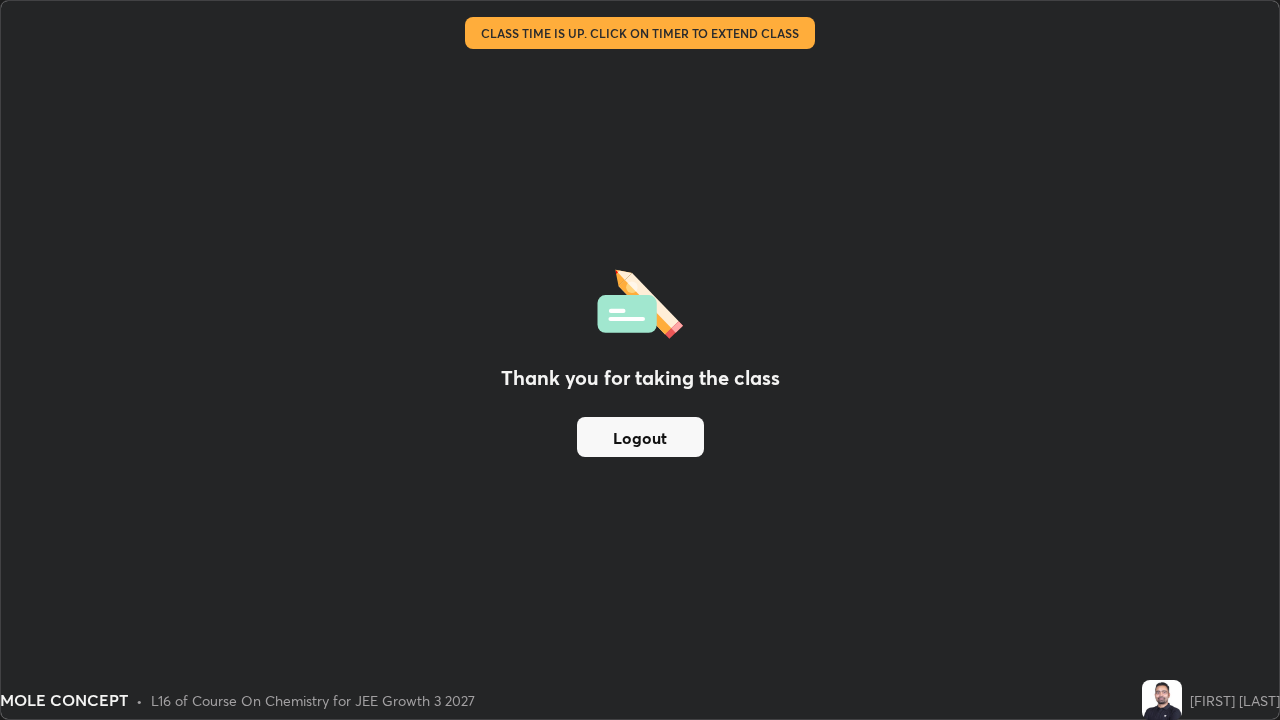 click on "Logout" at bounding box center (640, 437) 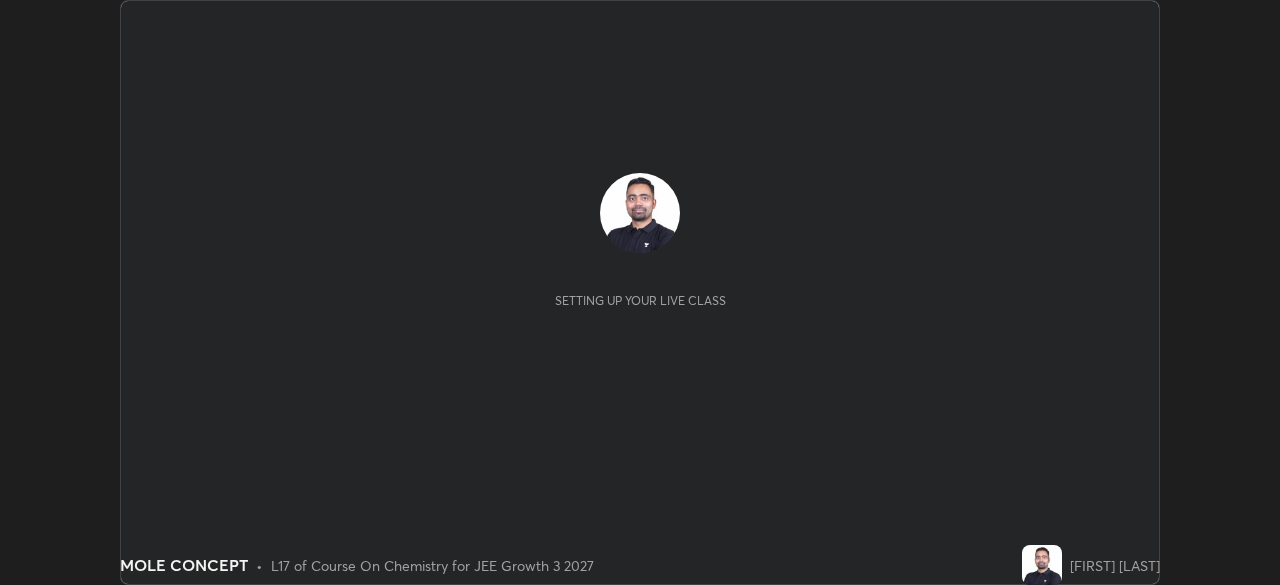 scroll, scrollTop: 0, scrollLeft: 0, axis: both 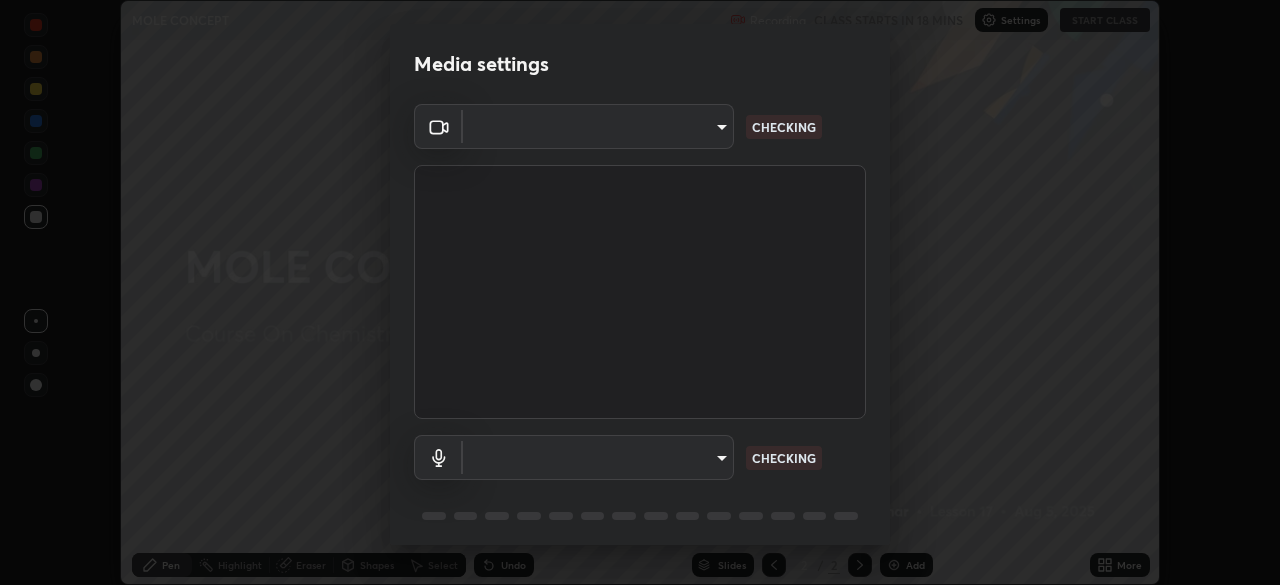 type on "b0dbb3b92abe51c0a200421dabcc31d5eeb9cbda50854e8bbcee9f88c8f391b2" 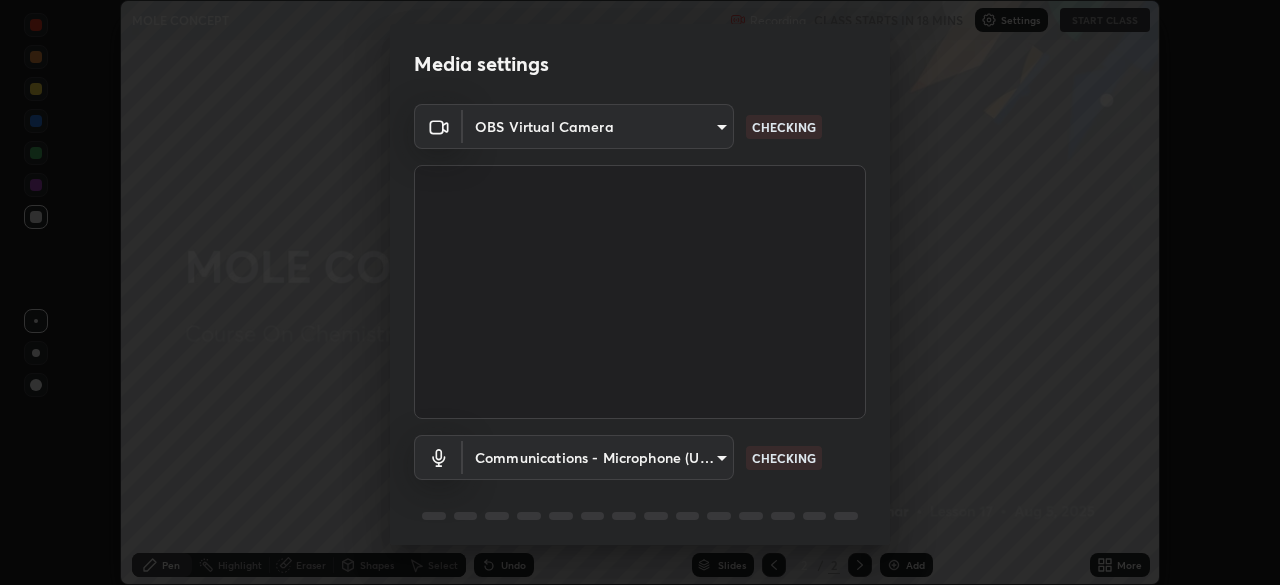 click on "Erase all MOLE CONCEPT Recording CLASS STARTS IN 18 MINS Settings START CLASS Setting up your live class MOLE CONCEPT • L17 of Course On Chemistry for JEE Growth 3 2027 [FIRST] [LAST] Pen Highlight Eraser Shapes Select Undo Slides 2 / 2 Add More No doubts shared Encourage your learners to ask a doubt for better clarity Report an issue Reason for reporting Buffering Chat not working Audio - Video sync issue Educator video quality low ​ Attach an image Report Media settings OBS Virtual Camera b0dbb3b92abe51c0a200421dabcc31d5eeb9cbda50854e8bbcee9f88c8f391b2 CHECKING Communications - Microphone (USB PnP Sound Device) communications CHECKING 1 / 5 Next" at bounding box center [640, 292] 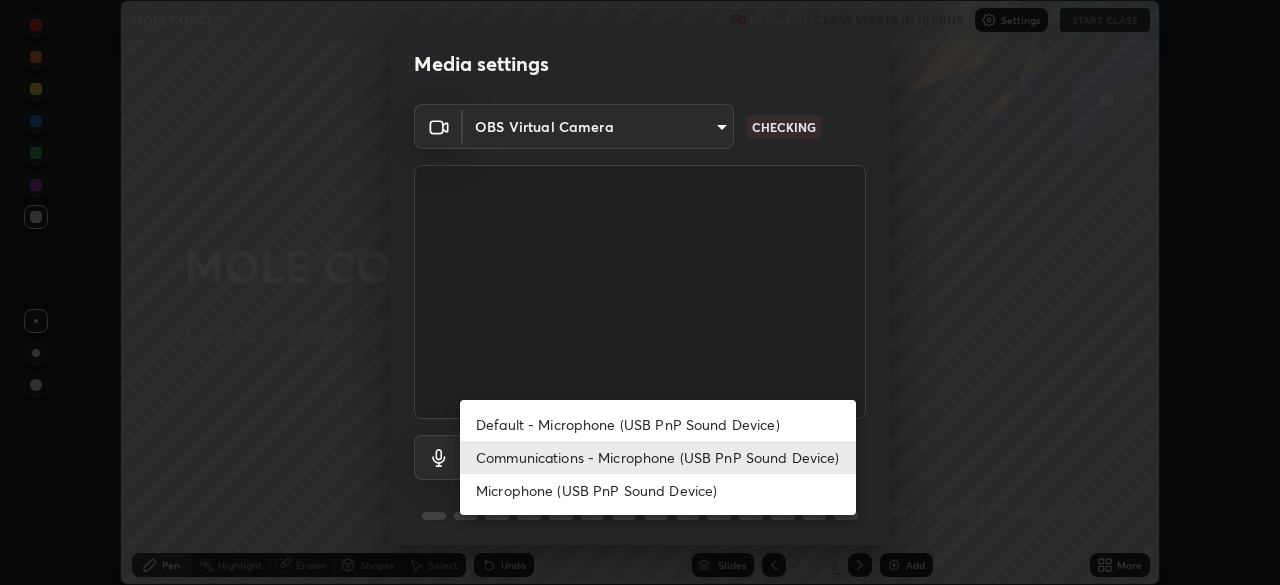 click on "Default - Microphone (USB PnP Sound Device)" at bounding box center [658, 424] 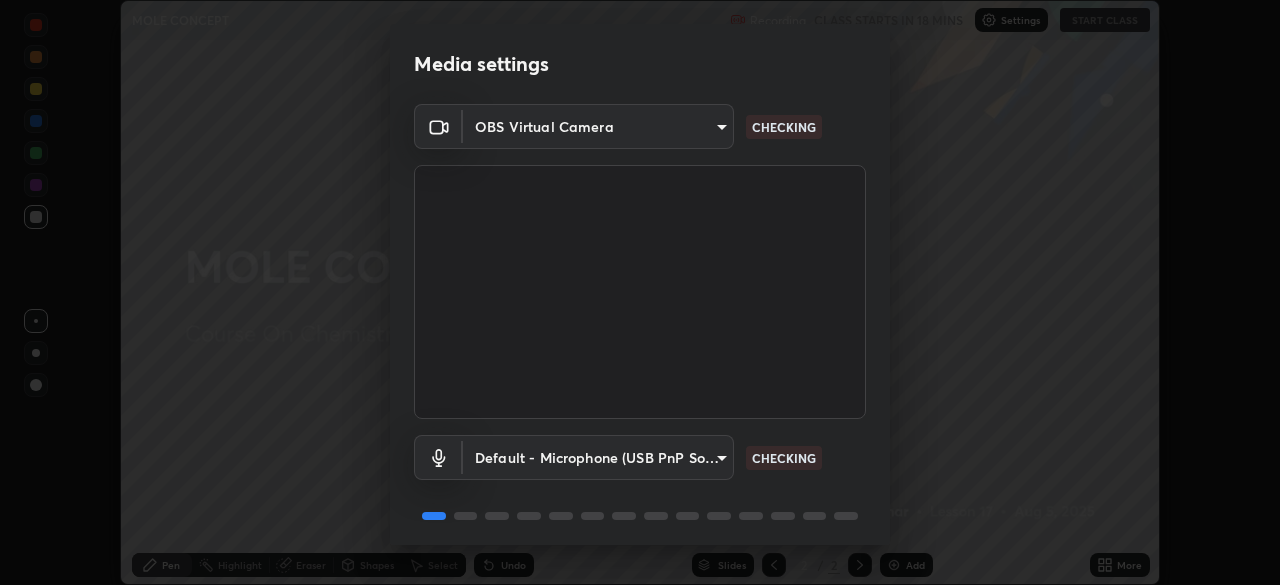 click on "Erase all MOLE CONCEPT Recording CLASS STARTS IN 18 MINS Settings START CLASS Setting up your live class MOLE CONCEPT • L17 of Course On Chemistry for JEE Growth 3 2027 [FIRST] [LAST] Pen Highlight Eraser Shapes Select Undo Slides 2 / 2 Add More No doubts shared Encourage your learners to ask a doubt for better clarity Report an issue Reason for reporting Buffering Chat not working Audio - Video sync issue Educator video quality low ​ Attach an image Report Media settings OBS Virtual Camera b0dbb3b92abe51c0a200421dabcc31d5eeb9cbda50854e8bbcee9f88c8f391b2 CHECKING Default - Microphone (USB PnP Sound Device) default CHECKING 1 / 5 Next" at bounding box center (640, 292) 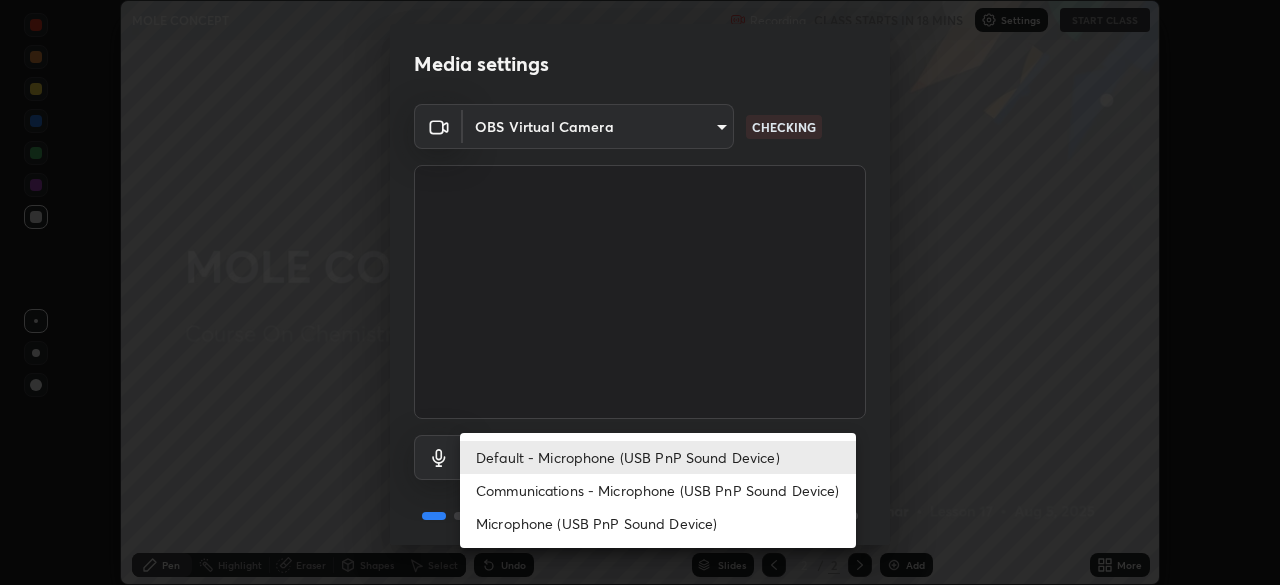 click on "Communications - Microphone (USB PnP Sound Device)" at bounding box center [658, 490] 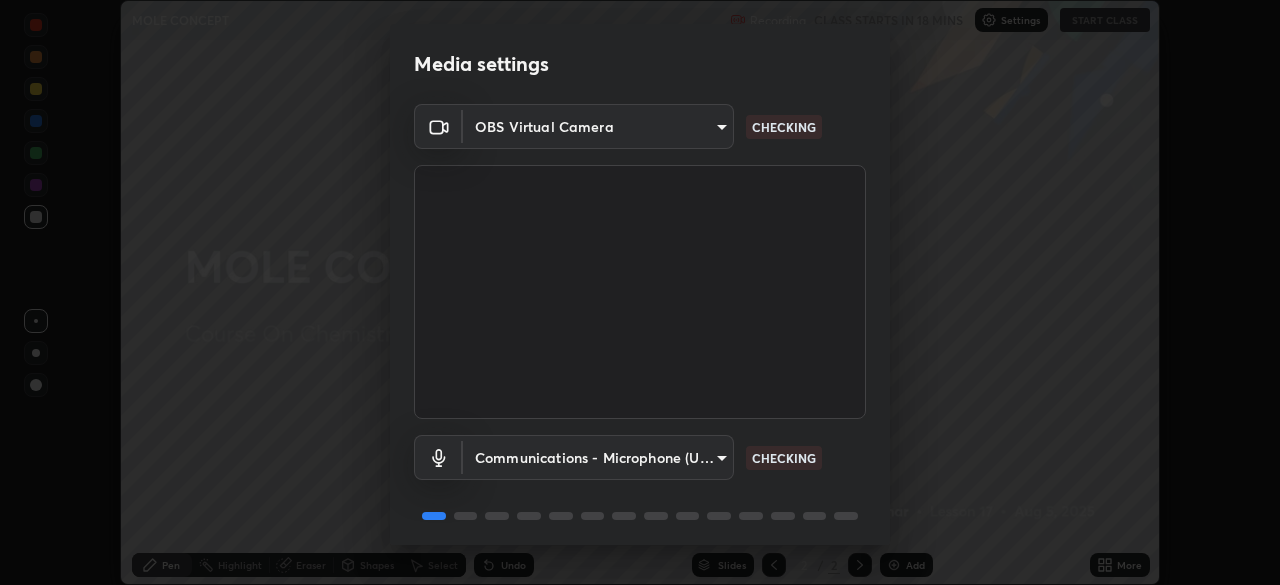 scroll, scrollTop: 71, scrollLeft: 0, axis: vertical 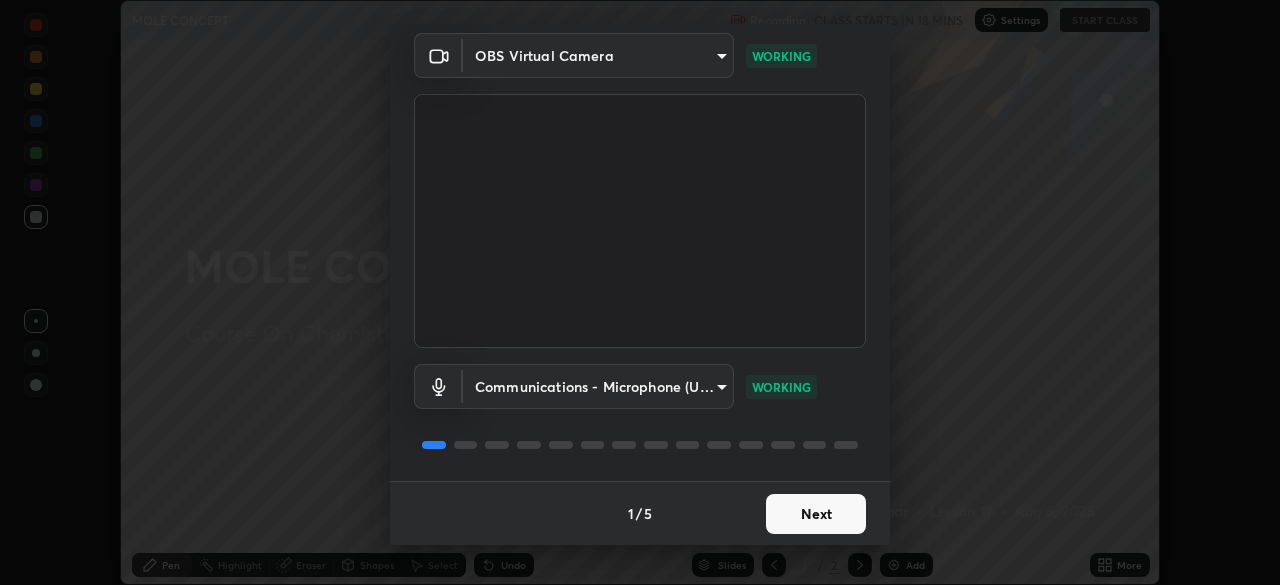 click on "Next" at bounding box center [816, 514] 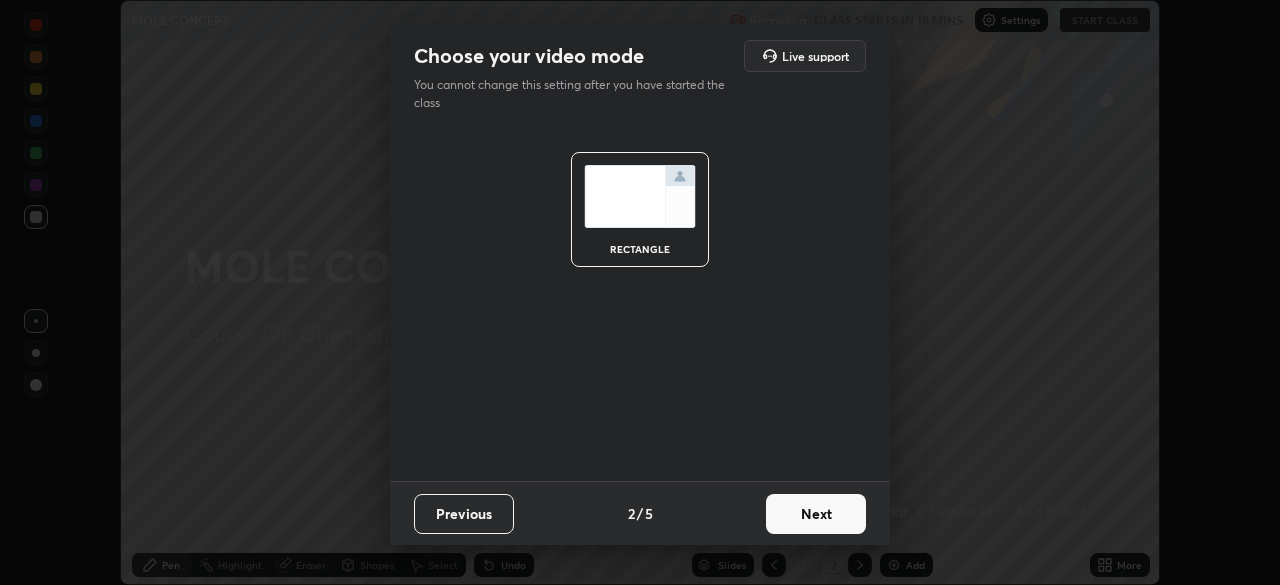 scroll, scrollTop: 0, scrollLeft: 0, axis: both 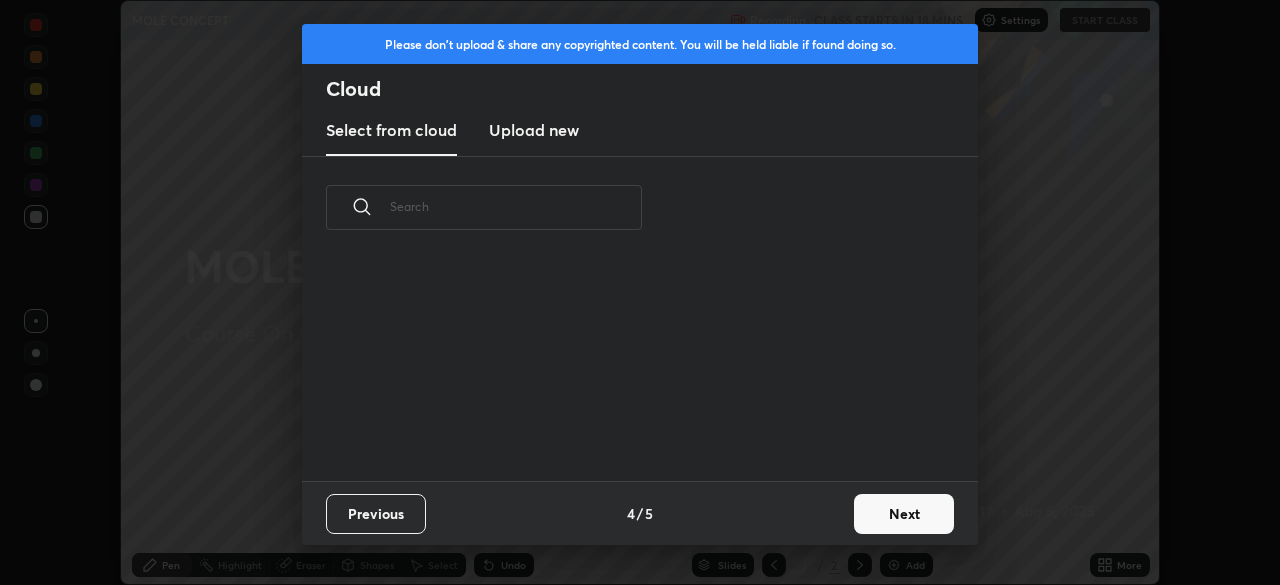 click on "Previous 4 / 5 Next" at bounding box center [640, 513] 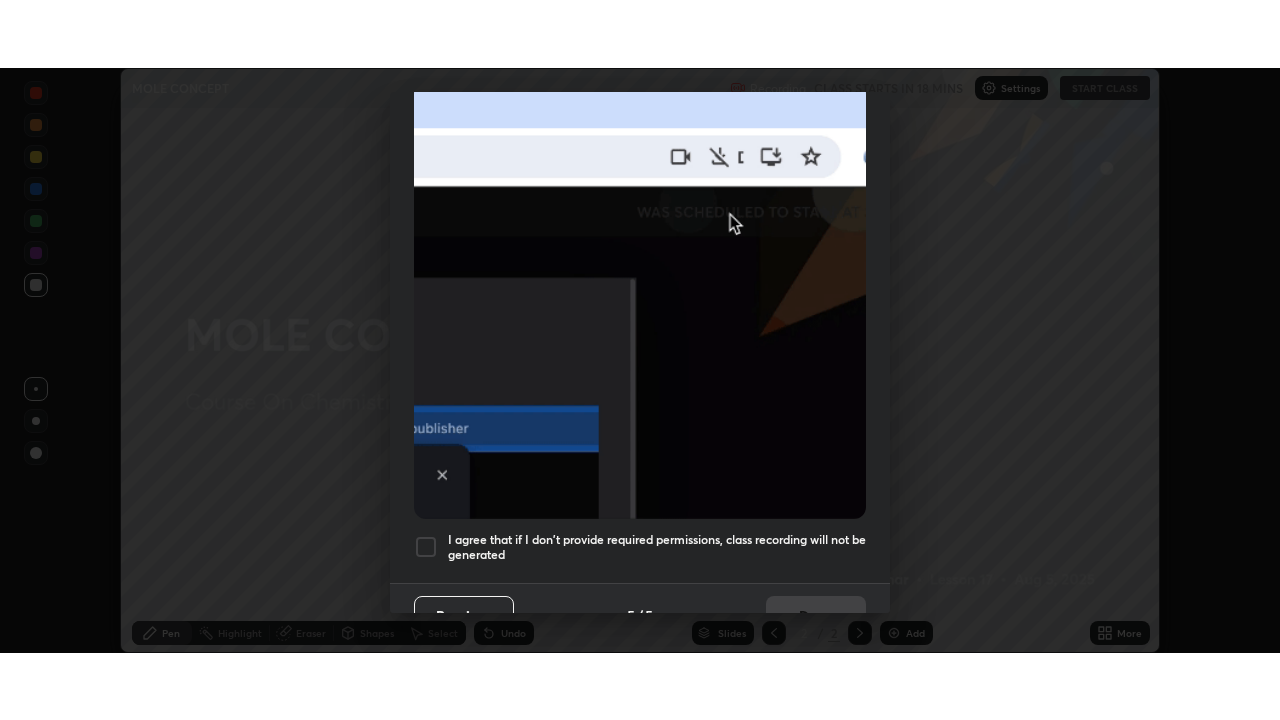 scroll, scrollTop: 479, scrollLeft: 0, axis: vertical 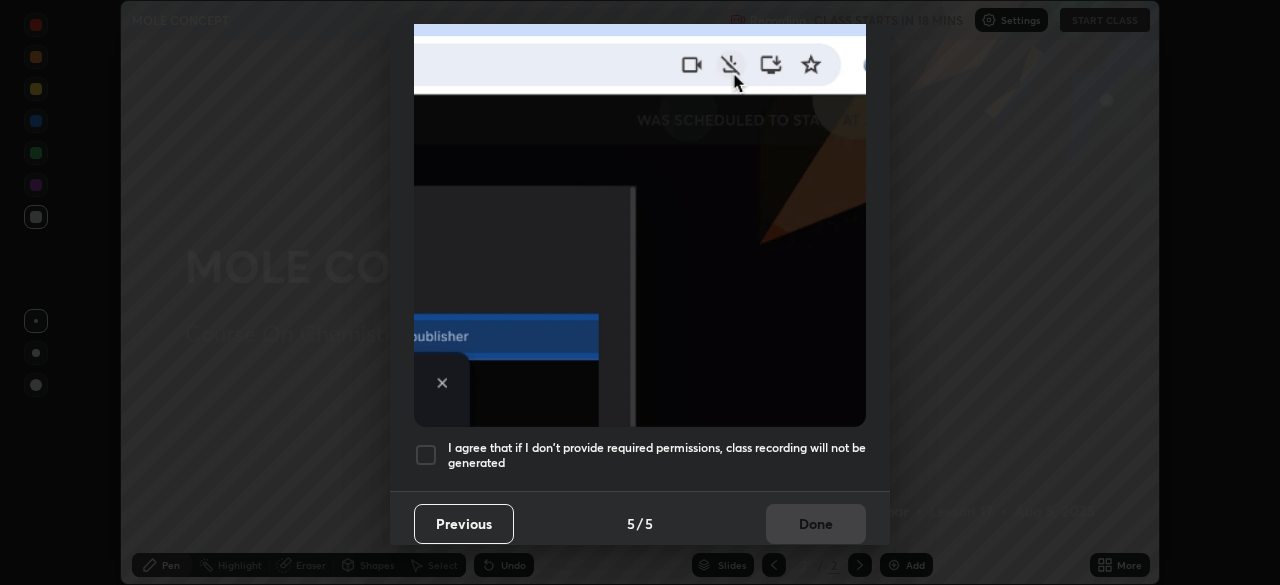 click at bounding box center (426, 455) 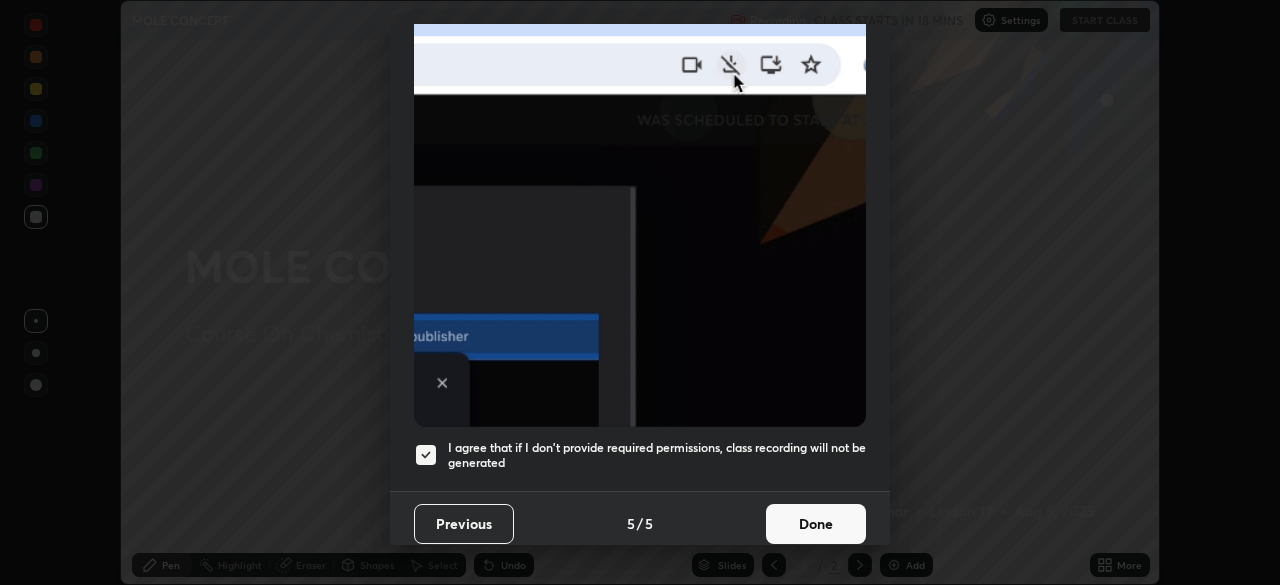 click on "Done" at bounding box center (816, 524) 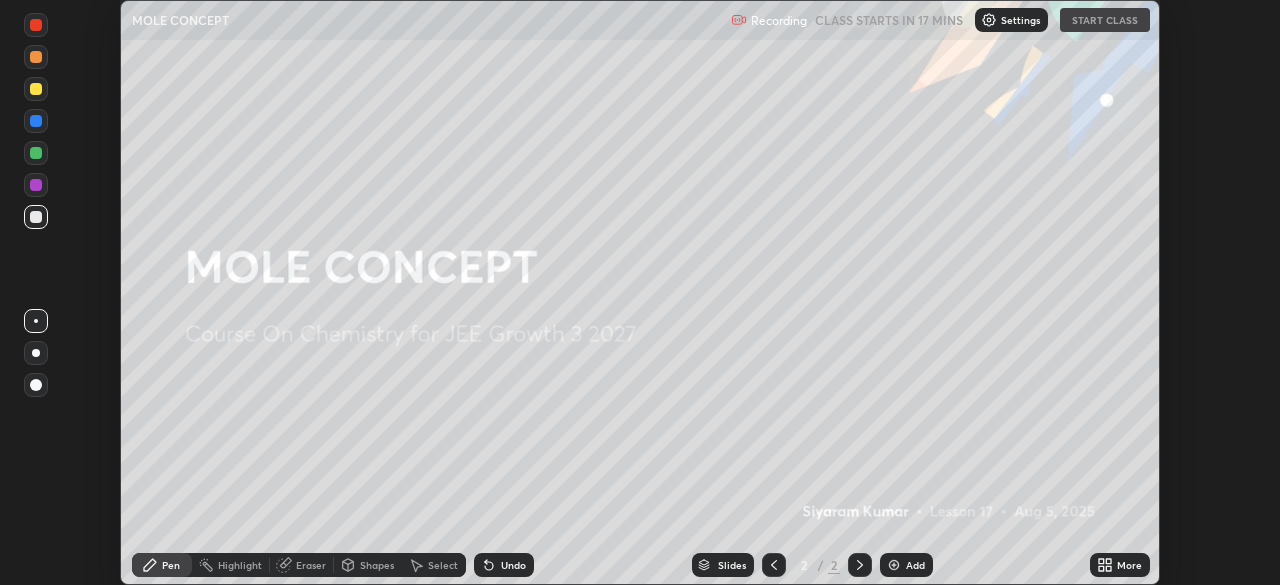 click on "More" at bounding box center [1120, 565] 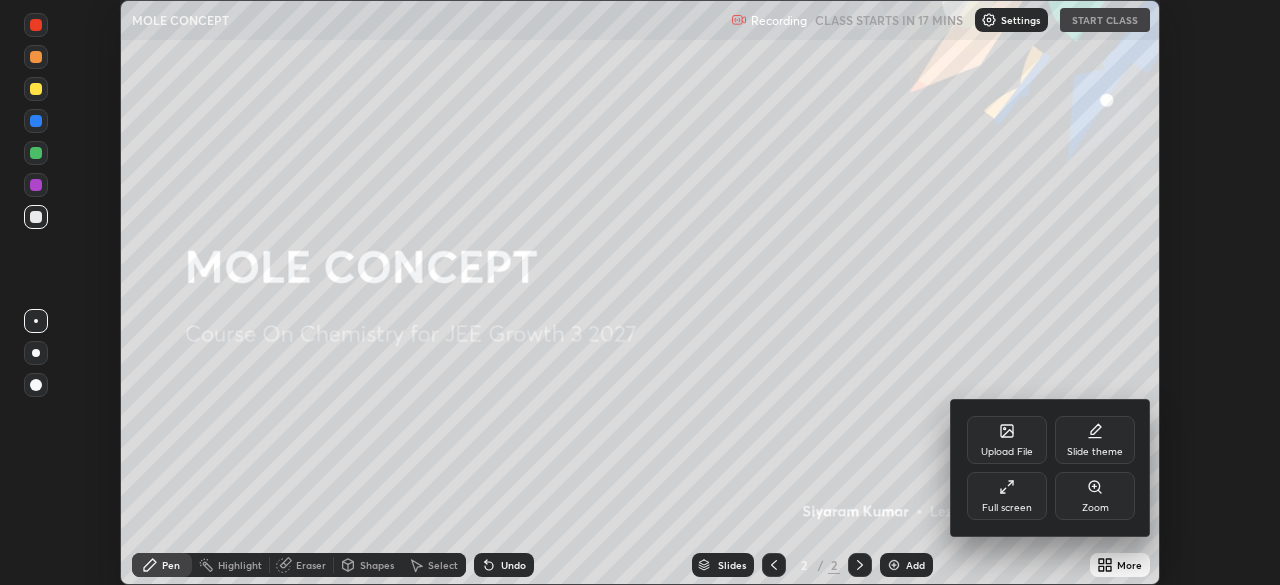 click 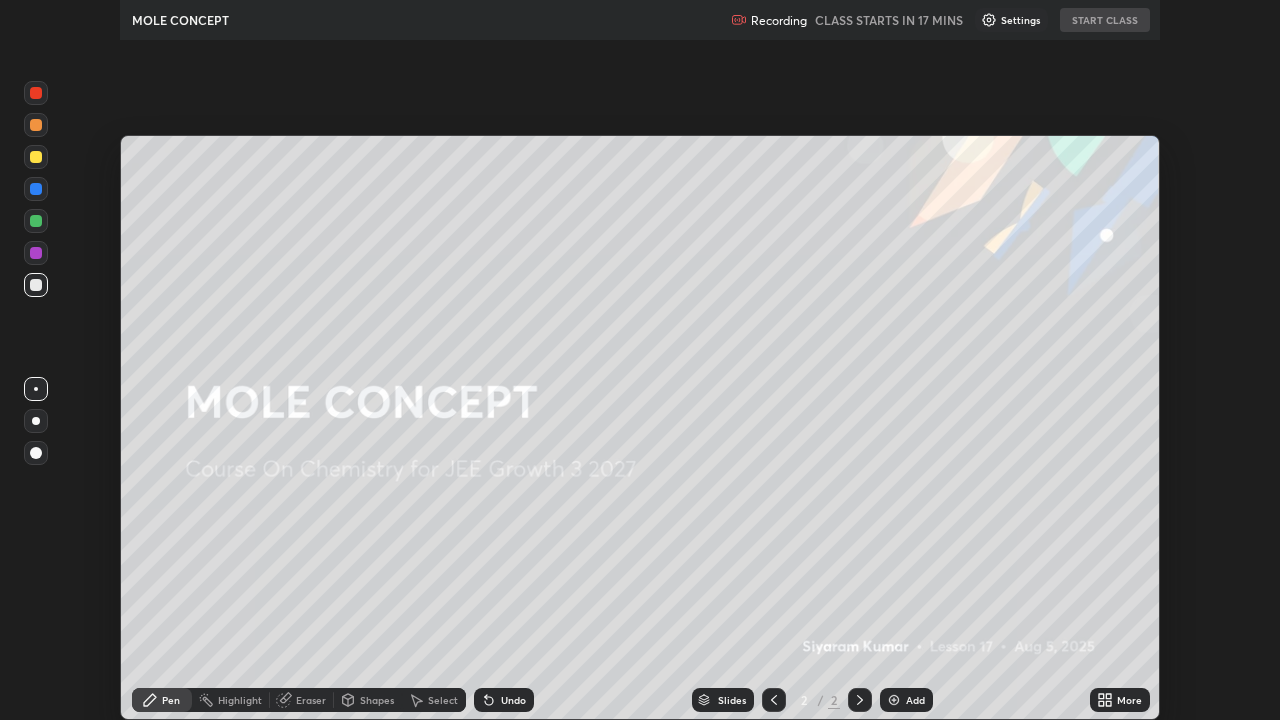 scroll, scrollTop: 99280, scrollLeft: 98720, axis: both 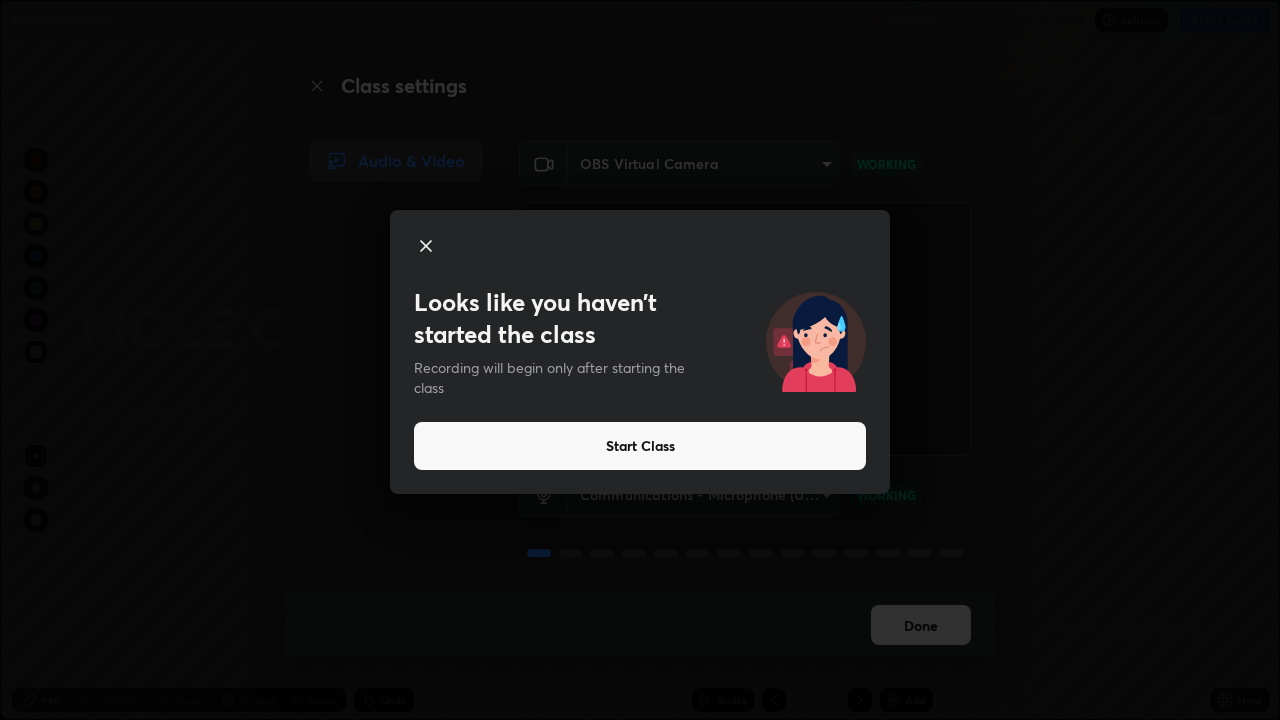 click on "Start Class" at bounding box center [640, 446] 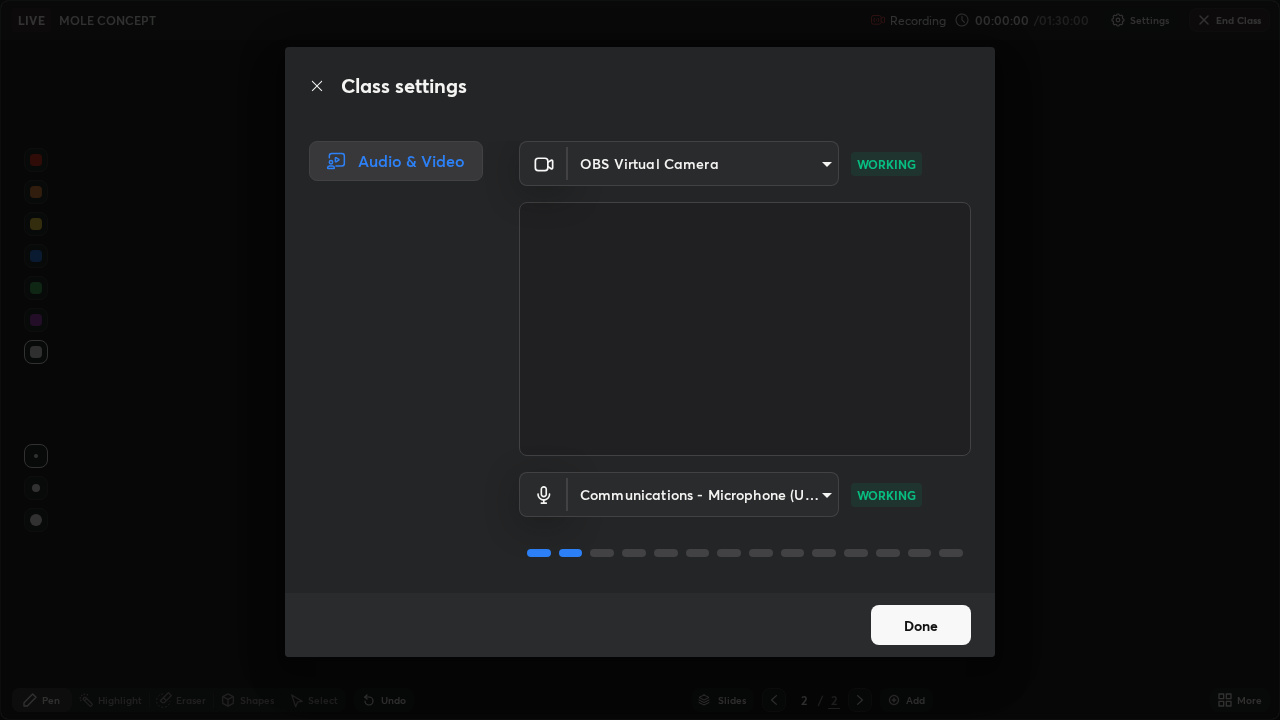 click at bounding box center (745, 329) 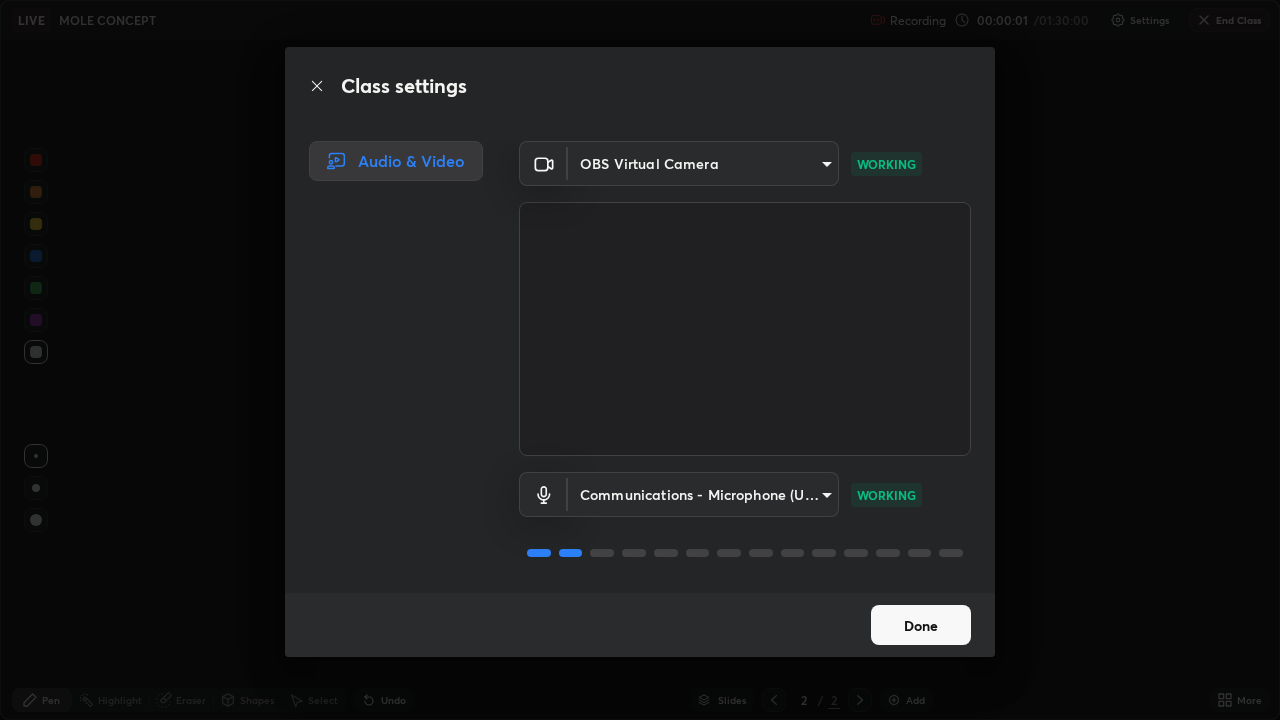 click on "Done" at bounding box center [921, 625] 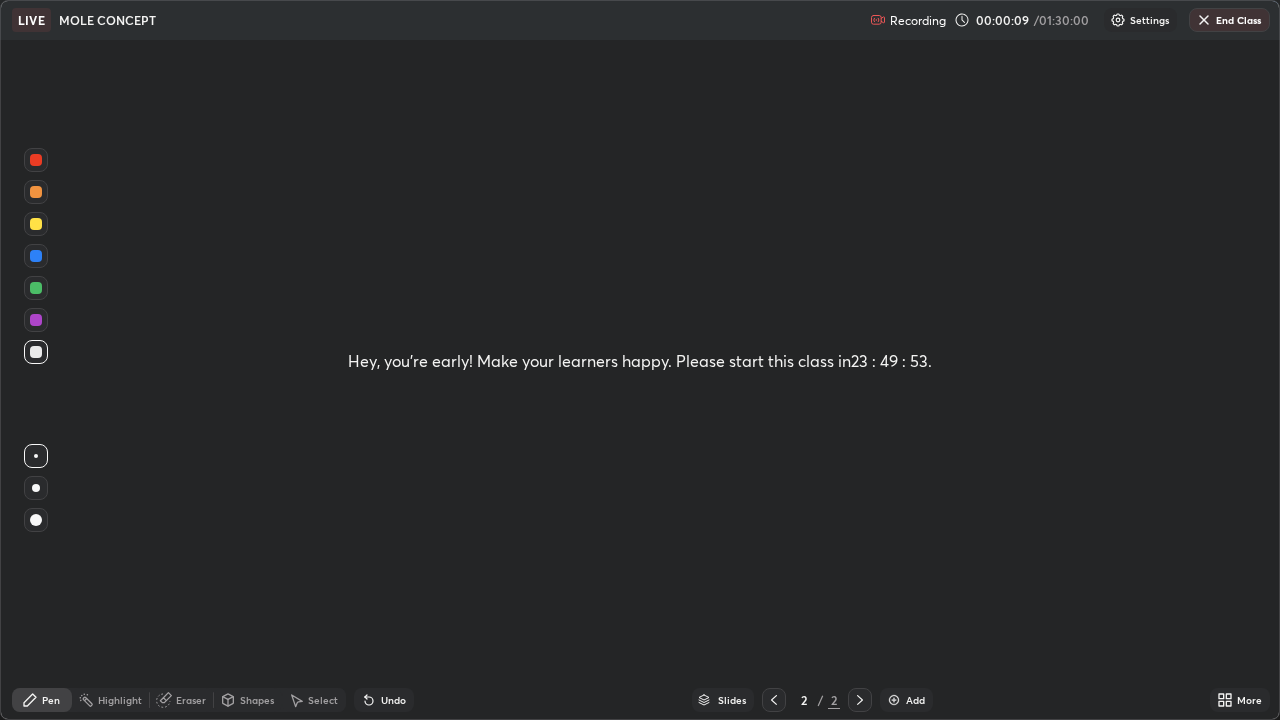 click 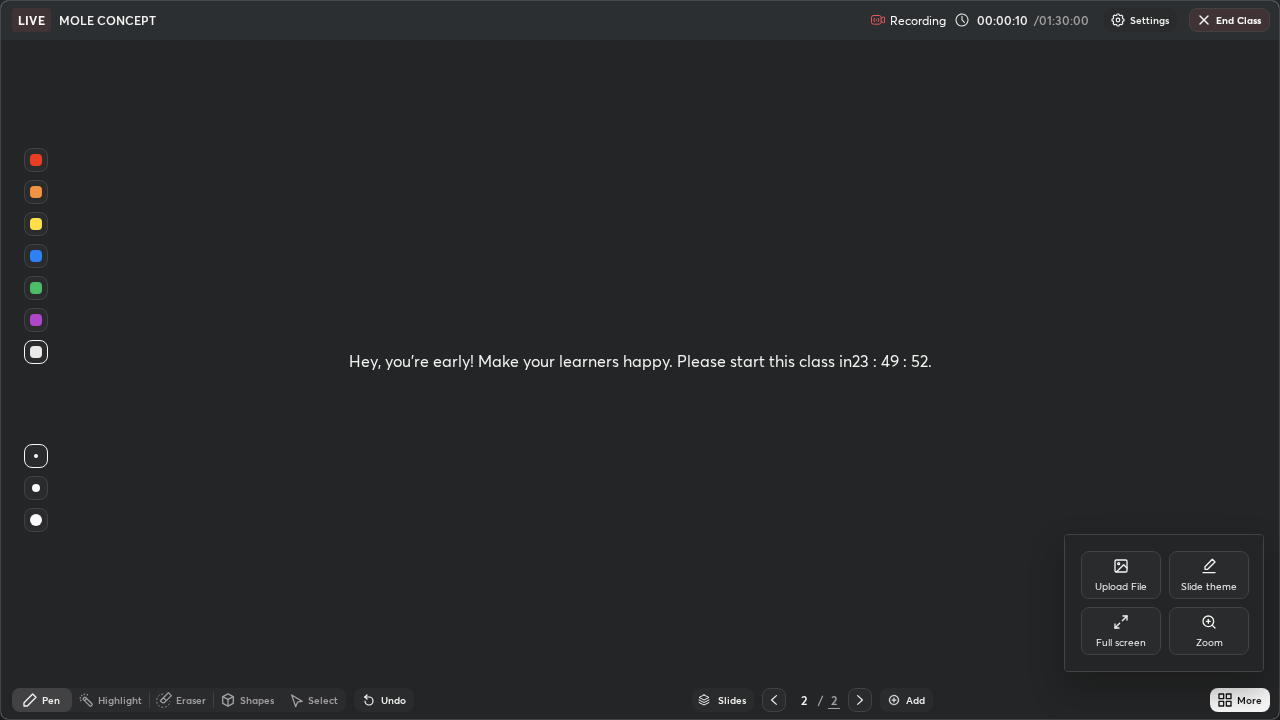 click on "Full screen" at bounding box center (1121, 631) 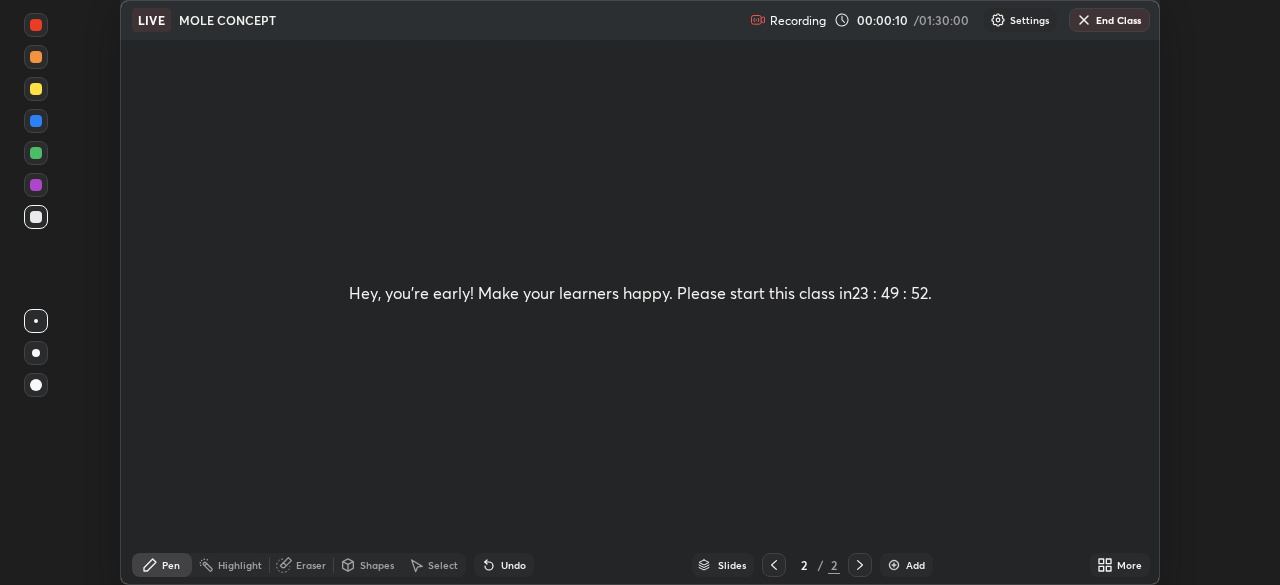 scroll, scrollTop: 585, scrollLeft: 1280, axis: both 